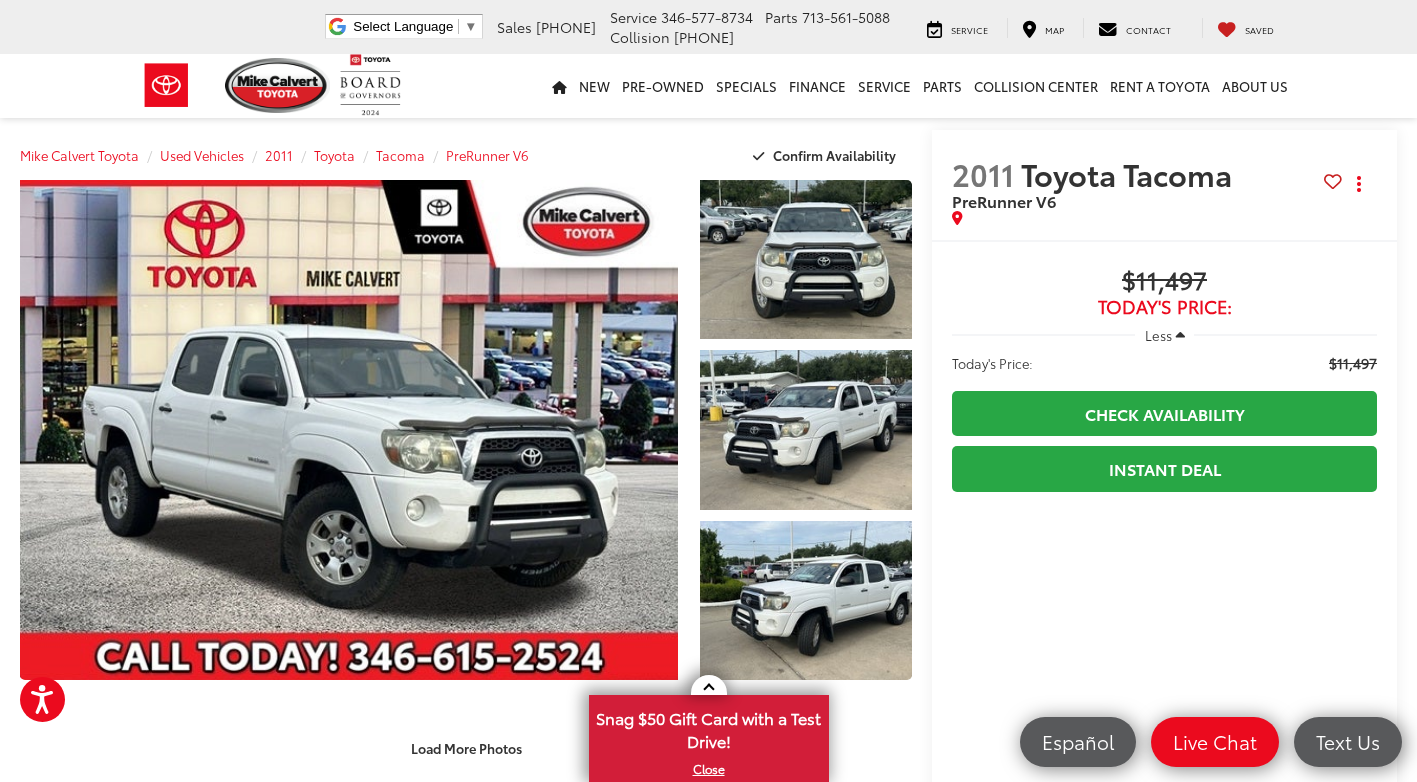 scroll, scrollTop: 543, scrollLeft: 0, axis: vertical 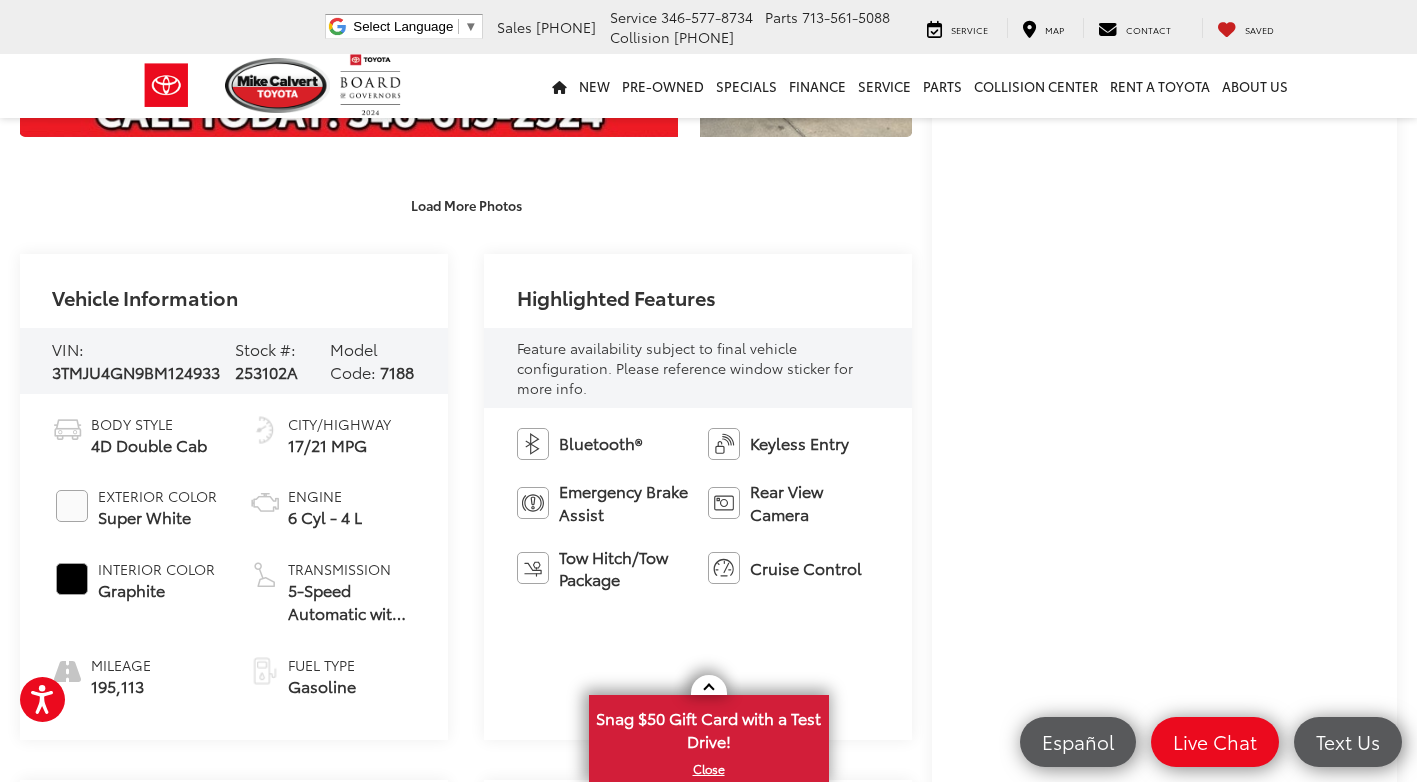 drag, startPoint x: 902, startPoint y: 257, endPoint x: 821, endPoint y: 241, distance: 82.565125 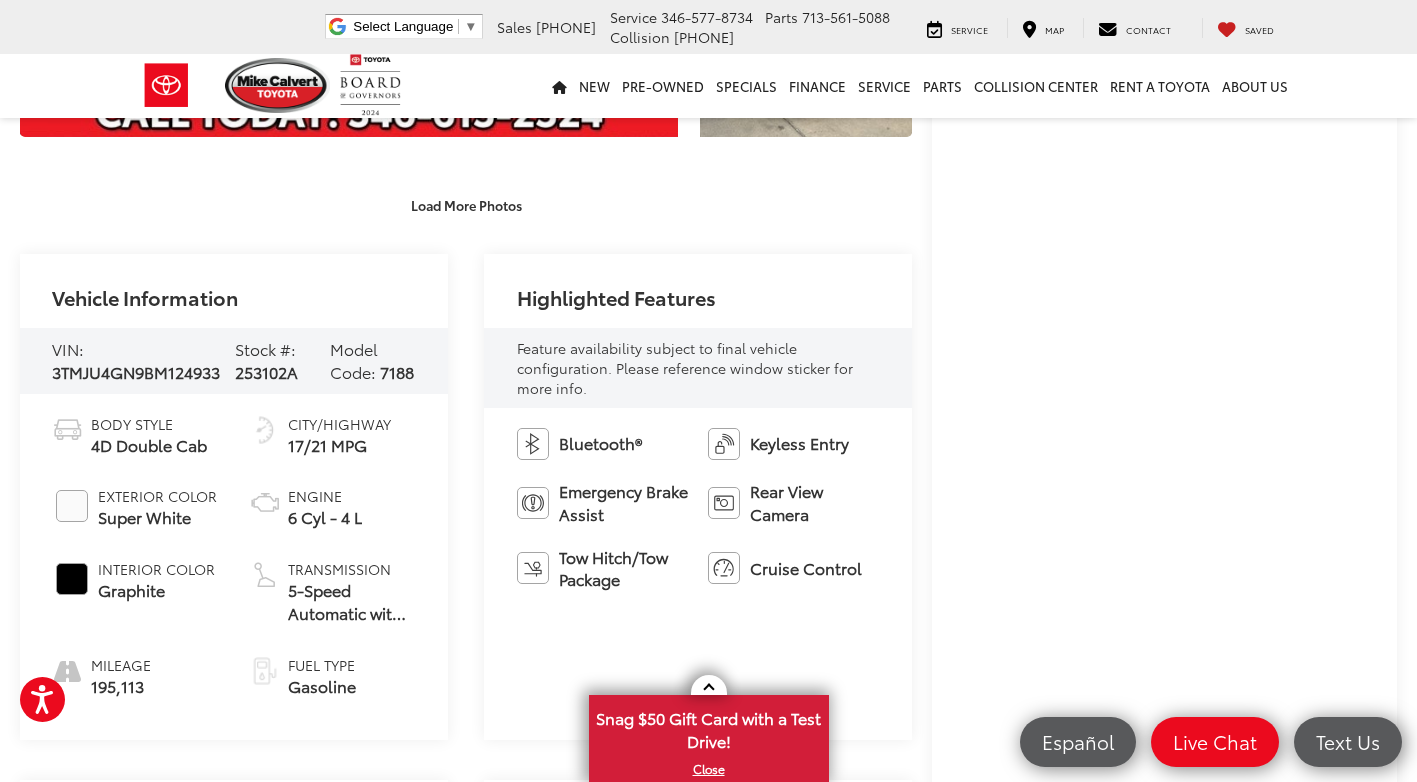 click on "Highlighted Features" at bounding box center [698, 291] 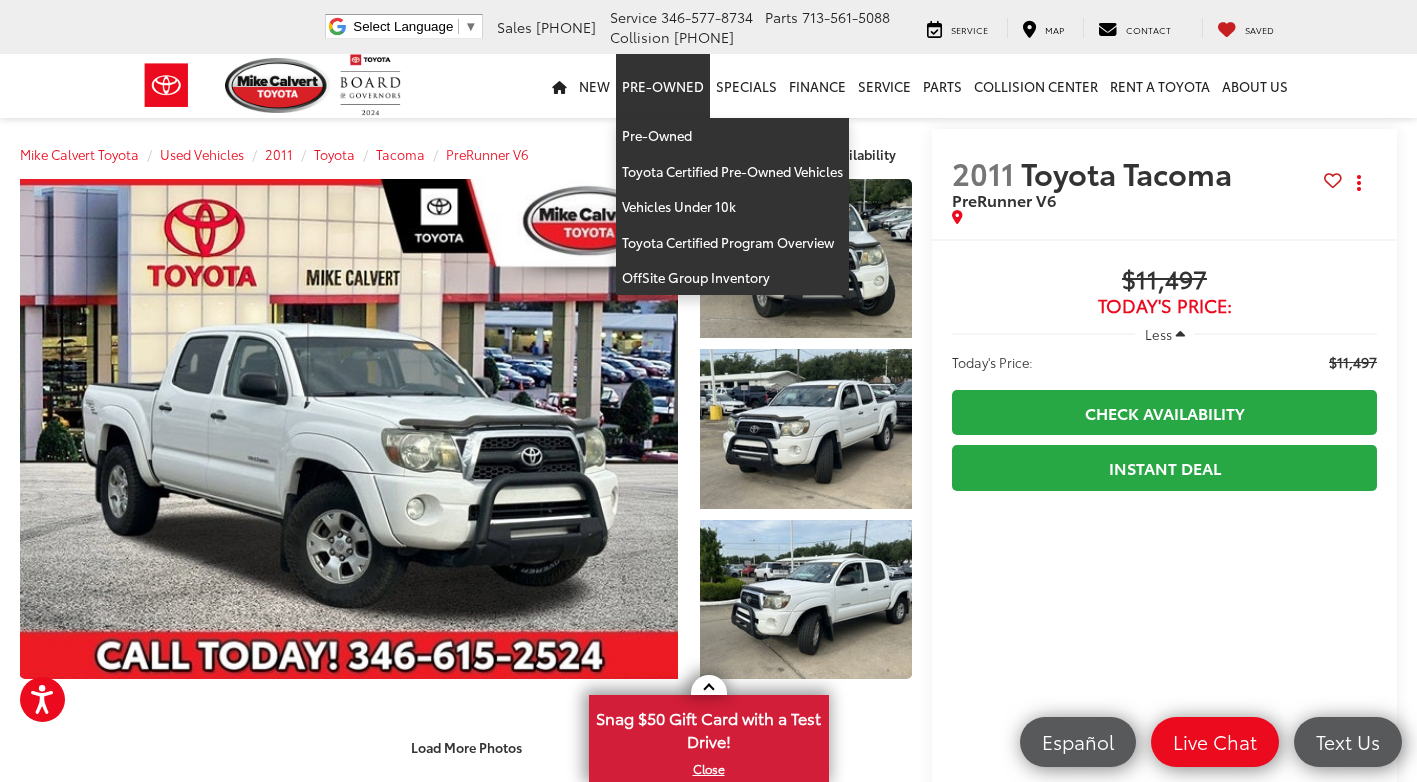 scroll, scrollTop: 0, scrollLeft: 0, axis: both 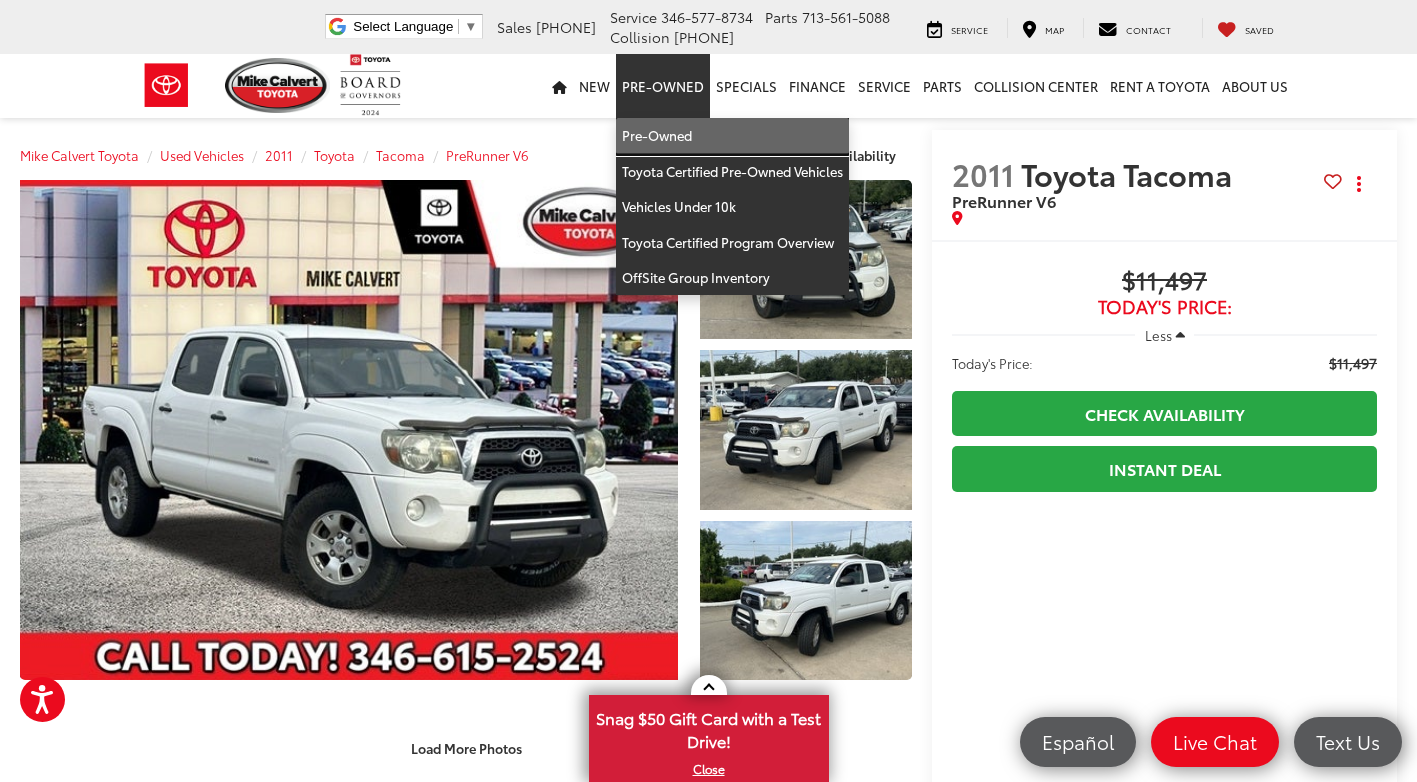 drag, startPoint x: 647, startPoint y: 145, endPoint x: 688, endPoint y: 147, distance: 41.04875 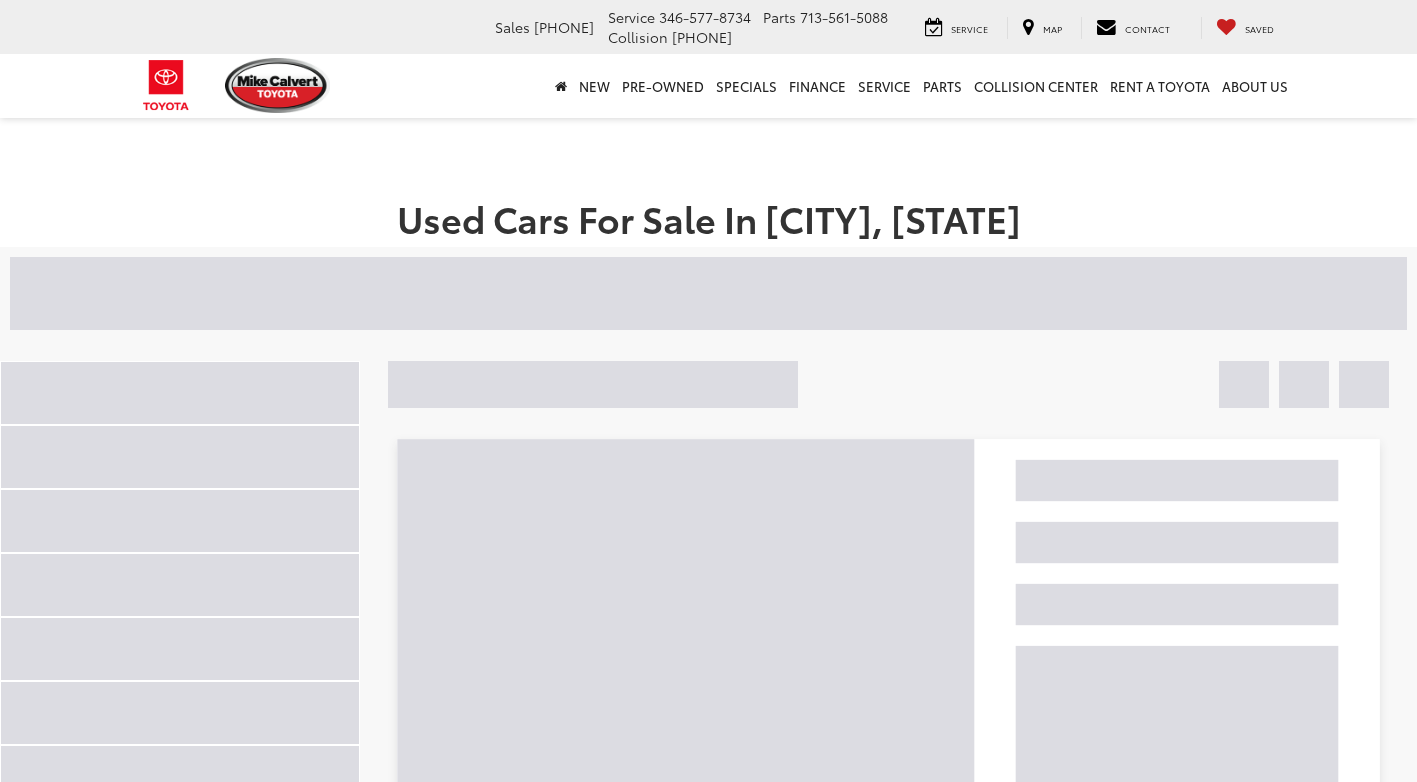 scroll, scrollTop: 0, scrollLeft: 0, axis: both 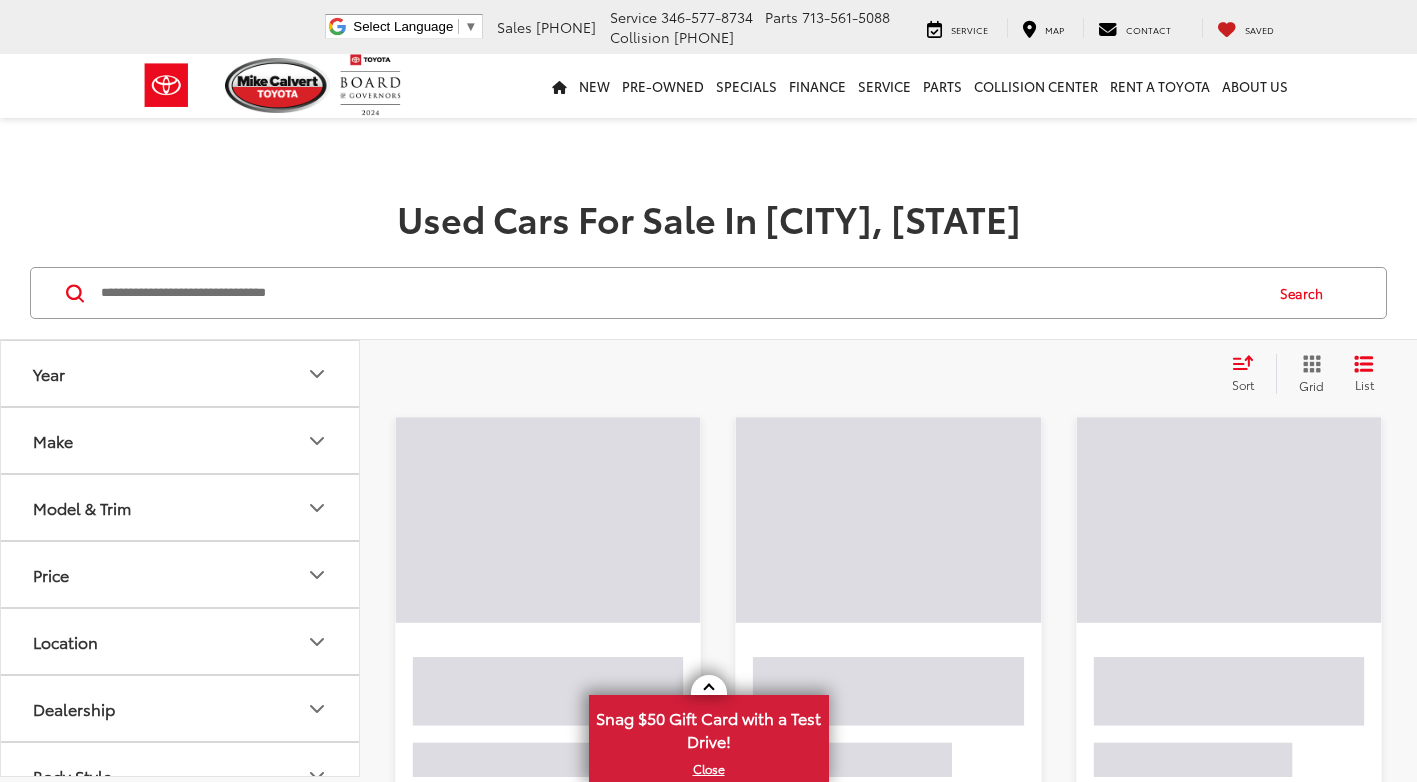 click 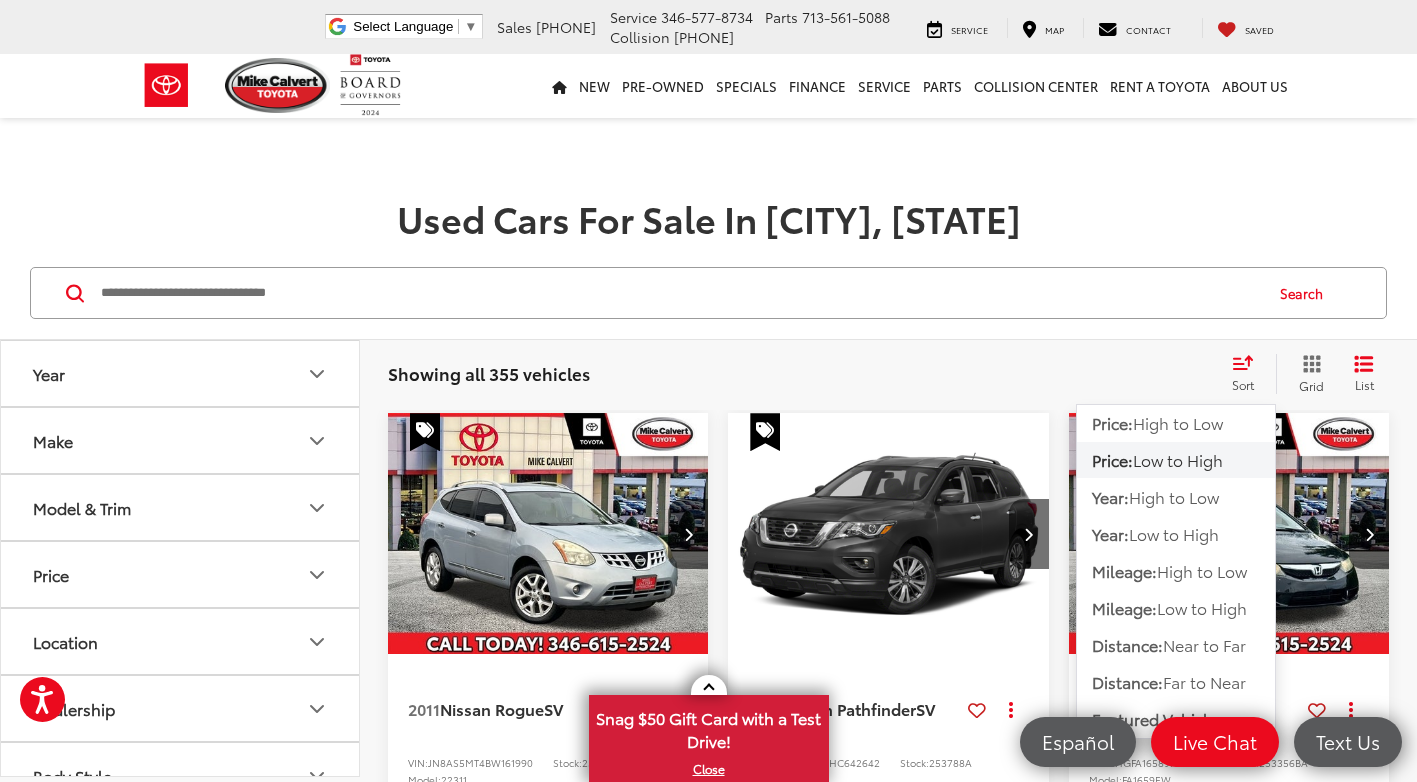 click on "Price:  Low to High" 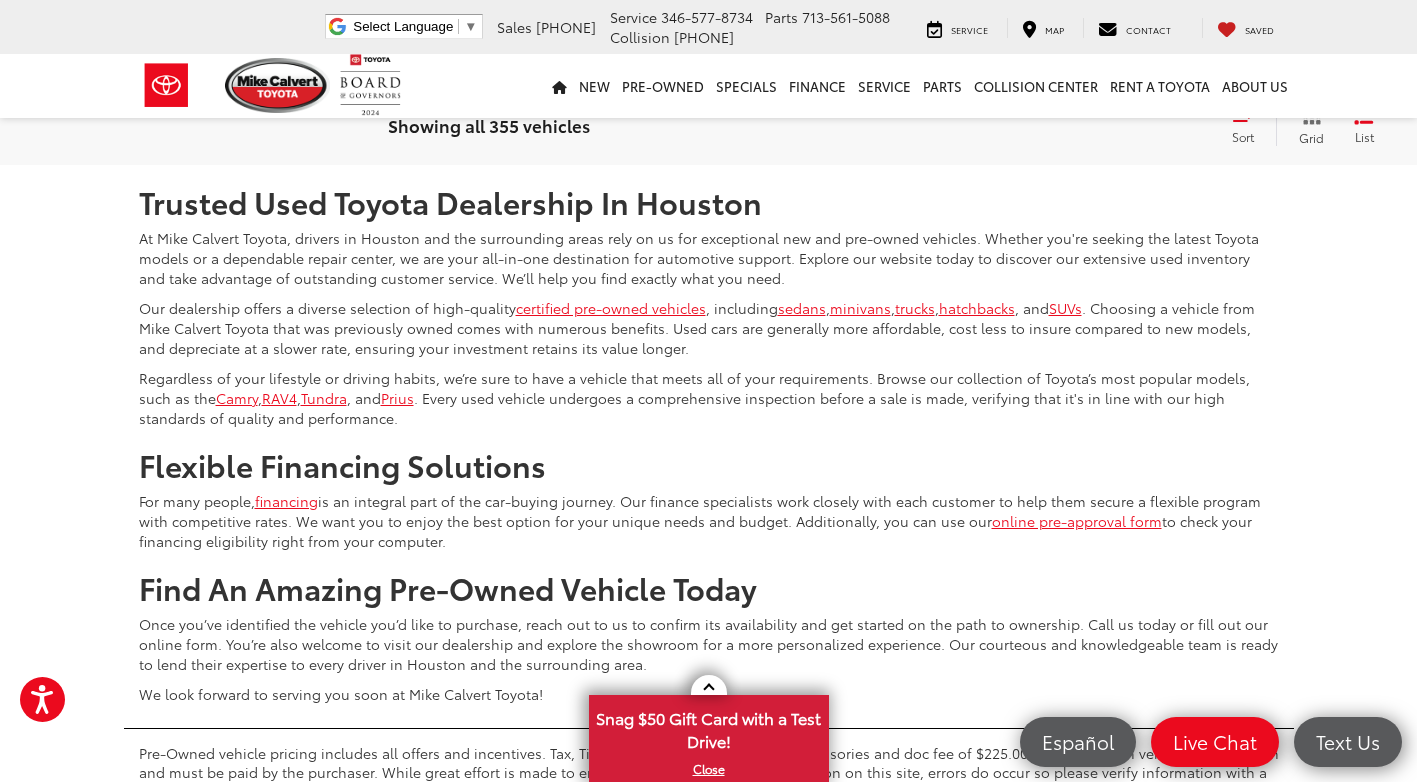scroll, scrollTop: 4500, scrollLeft: 0, axis: vertical 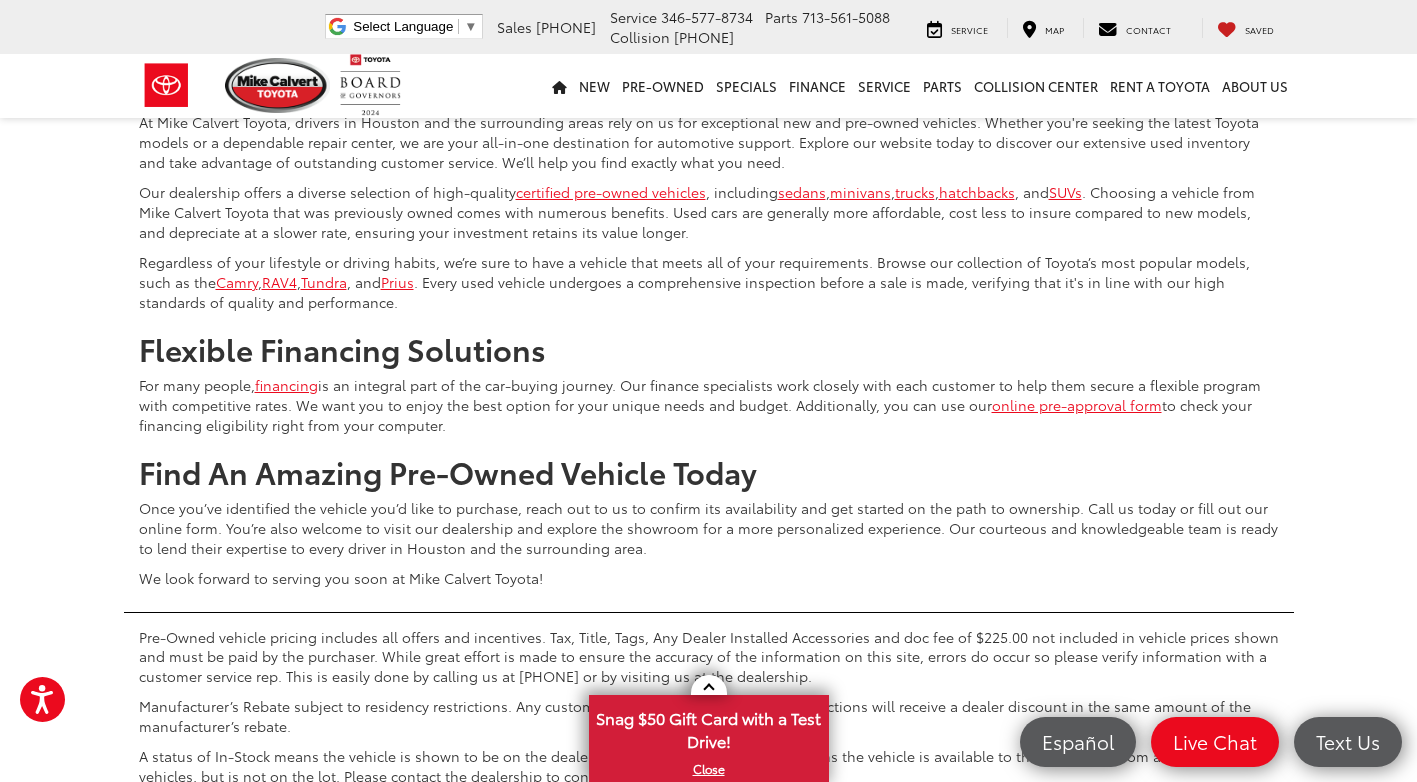 click on "Show: 12" at bounding box center (1322, -10) 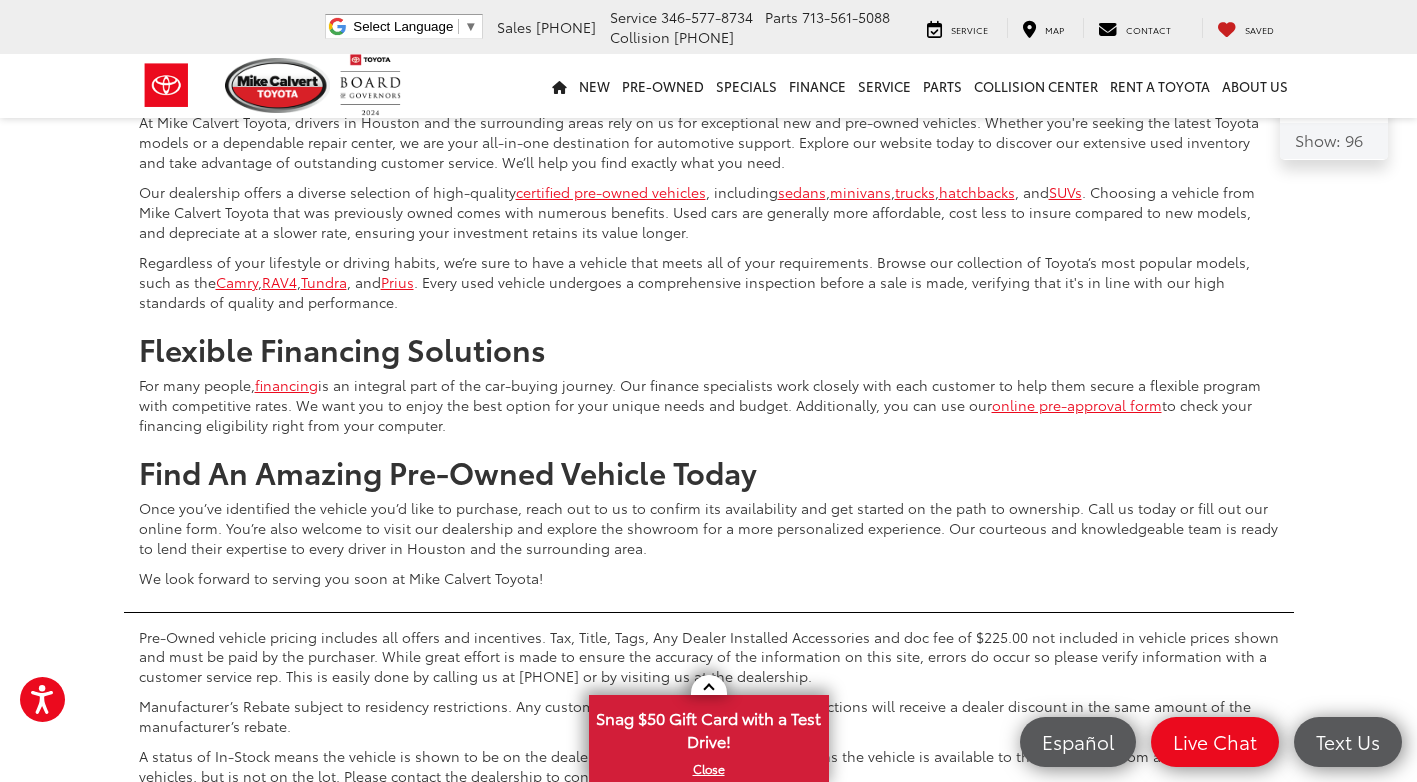 click on "Show: 96" 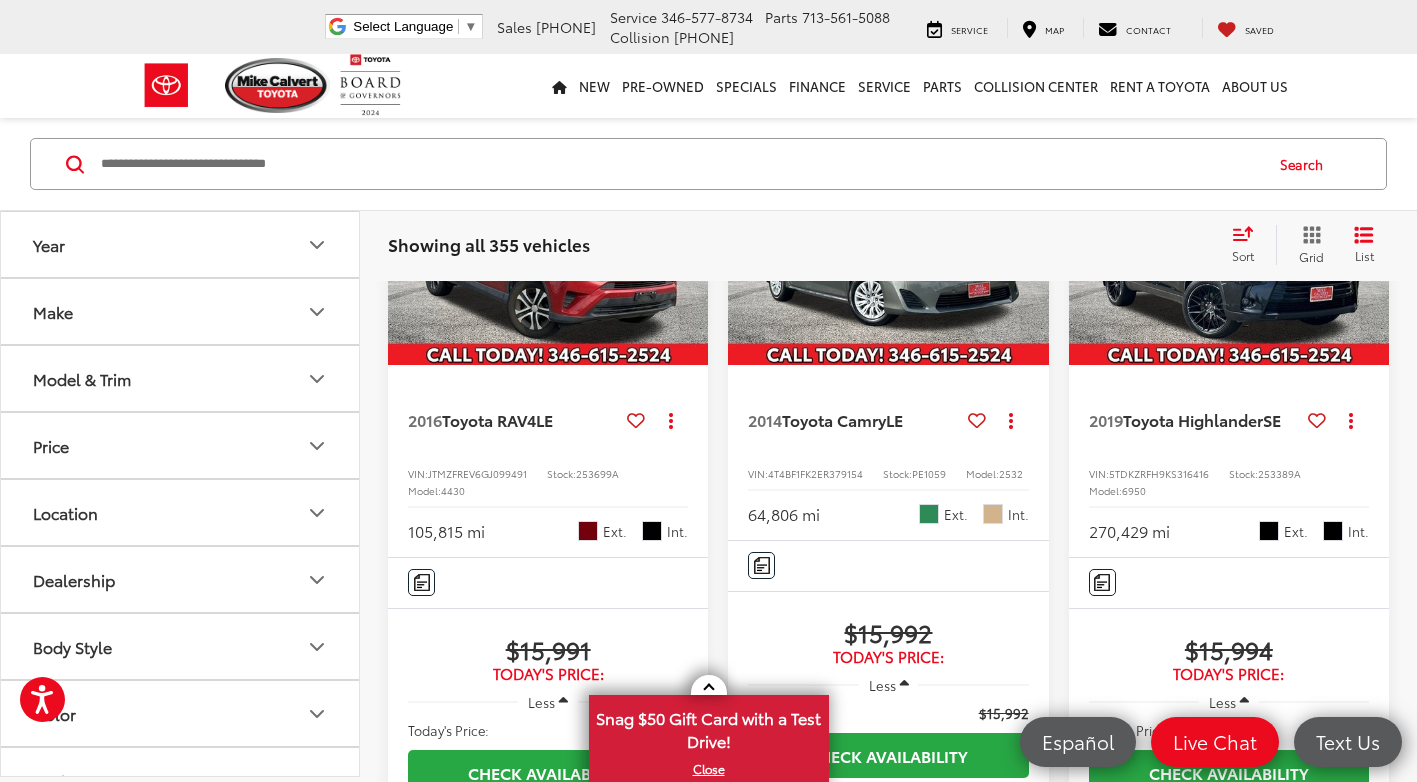 scroll, scrollTop: 14356, scrollLeft: 0, axis: vertical 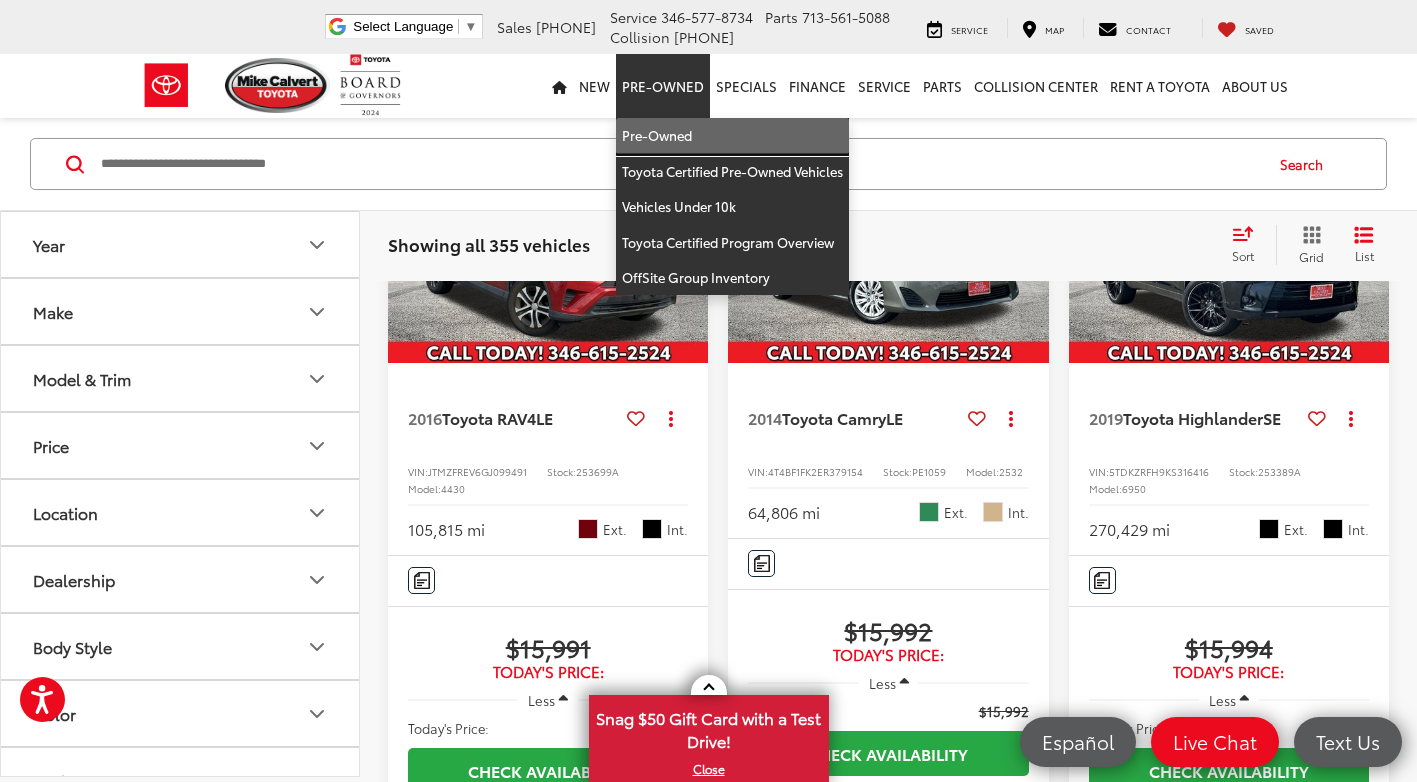 click on "Pre-Owned" at bounding box center (732, 136) 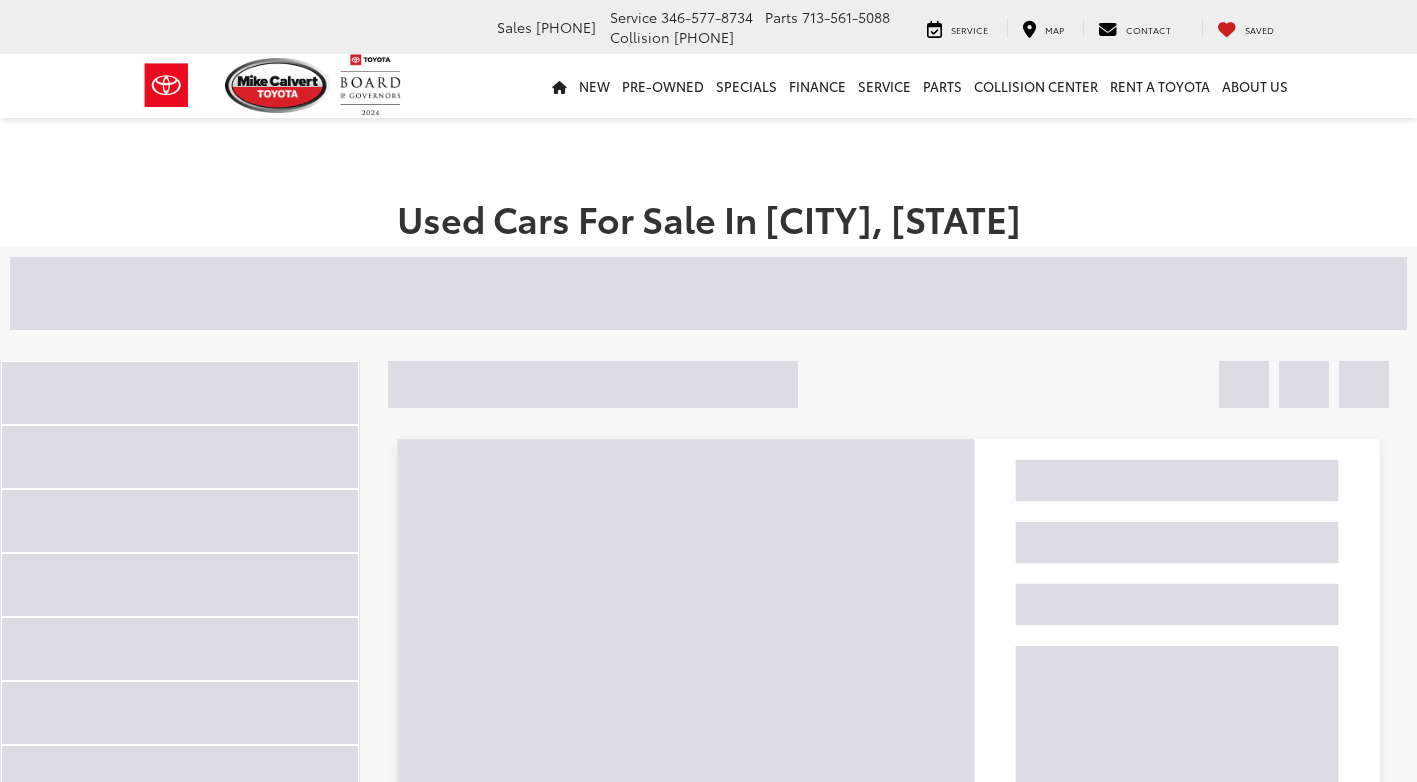 scroll, scrollTop: 0, scrollLeft: 0, axis: both 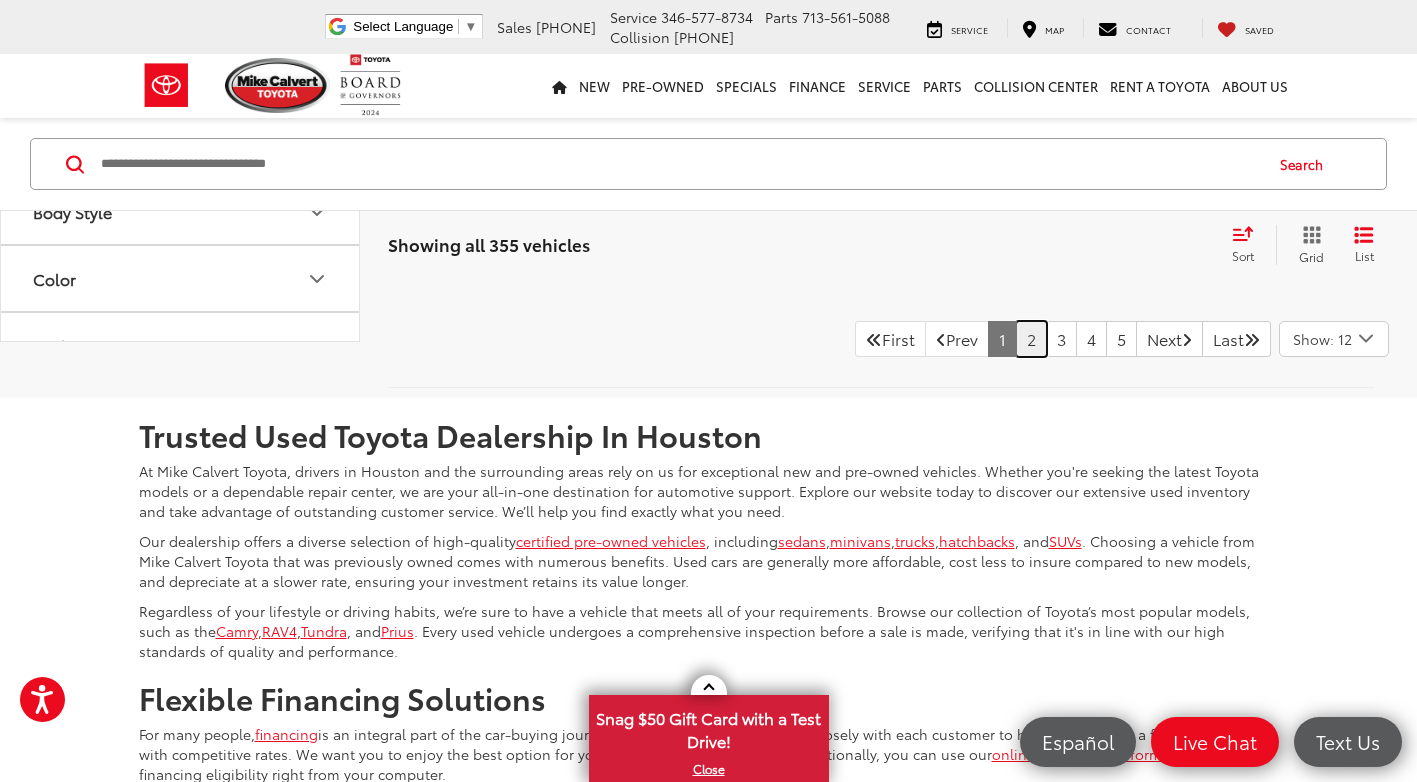 drag, startPoint x: 992, startPoint y: 631, endPoint x: 1011, endPoint y: 623, distance: 20.615528 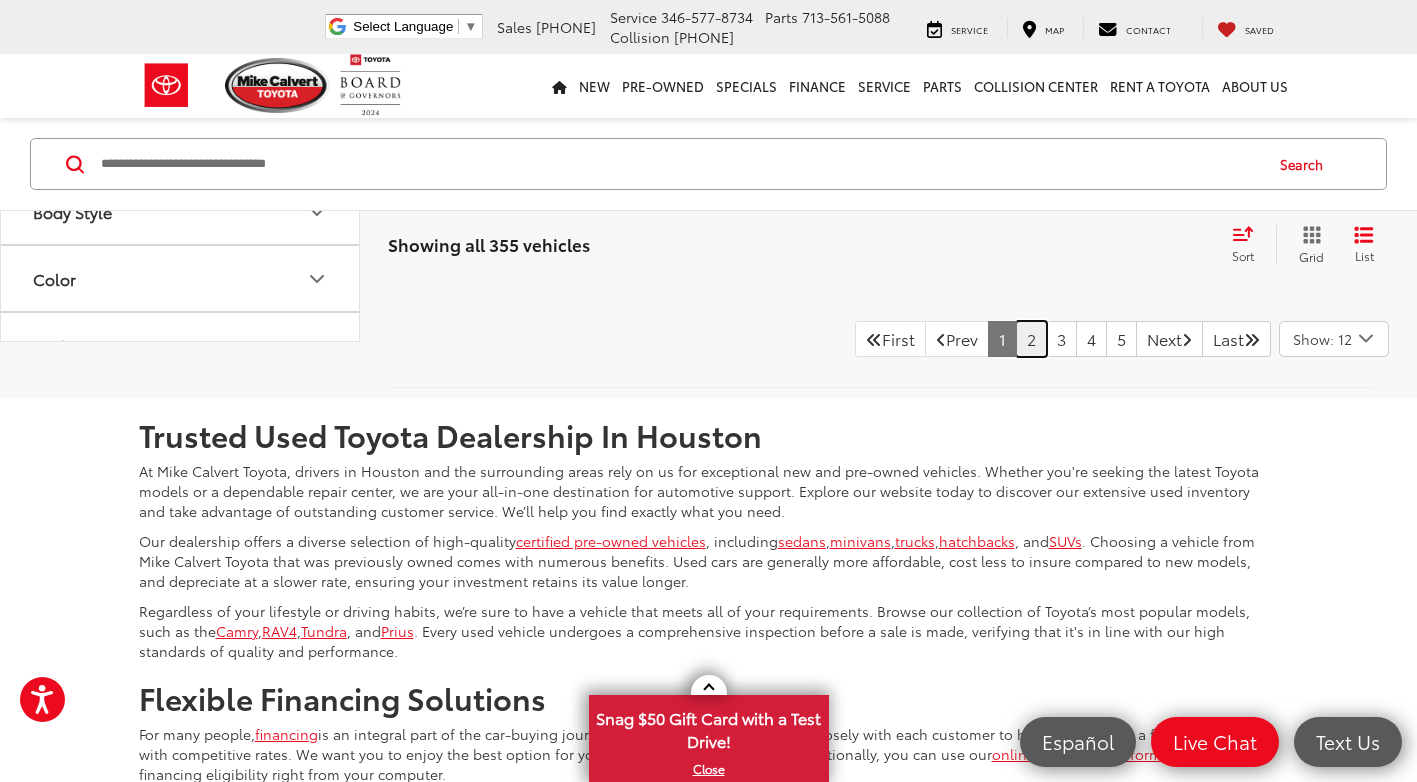click on "2" at bounding box center [1031, 339] 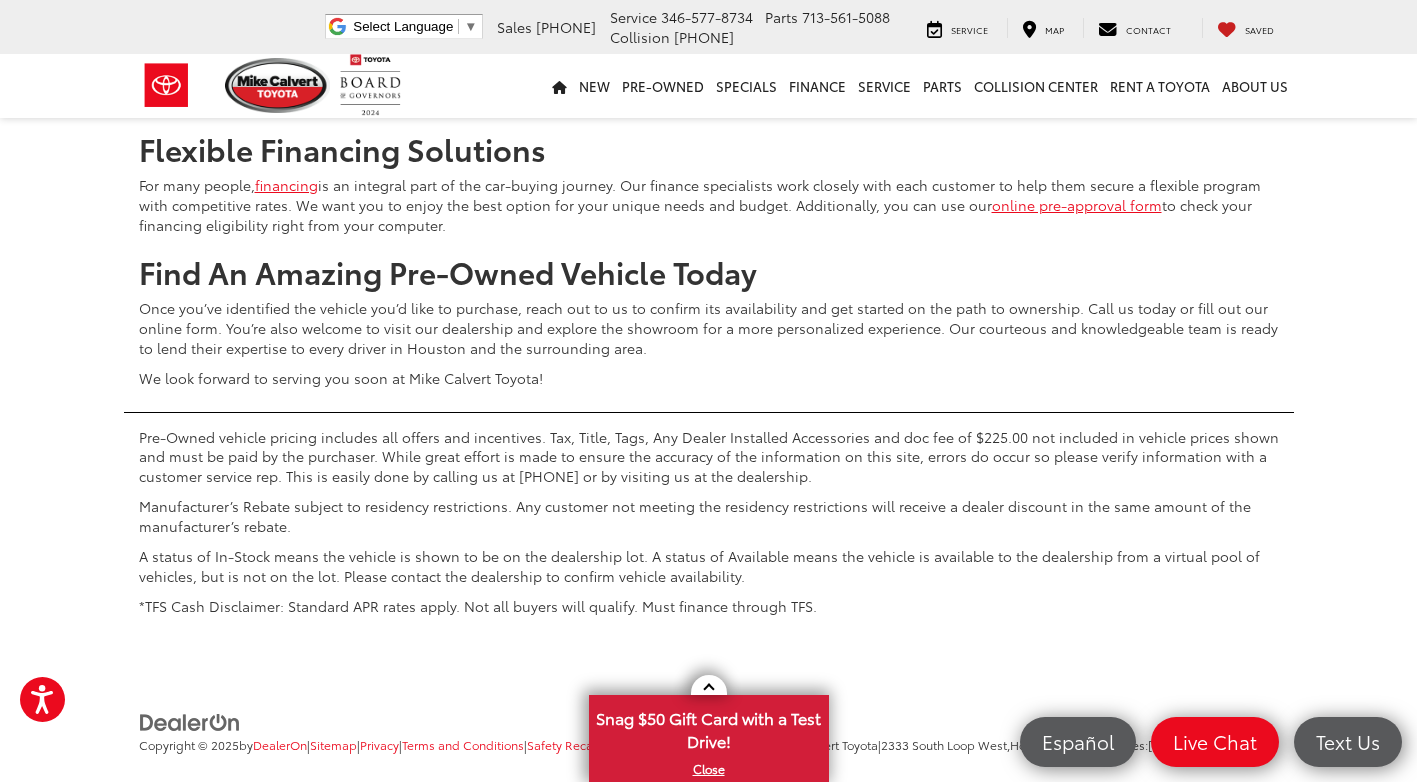 scroll, scrollTop: 4200, scrollLeft: 0, axis: vertical 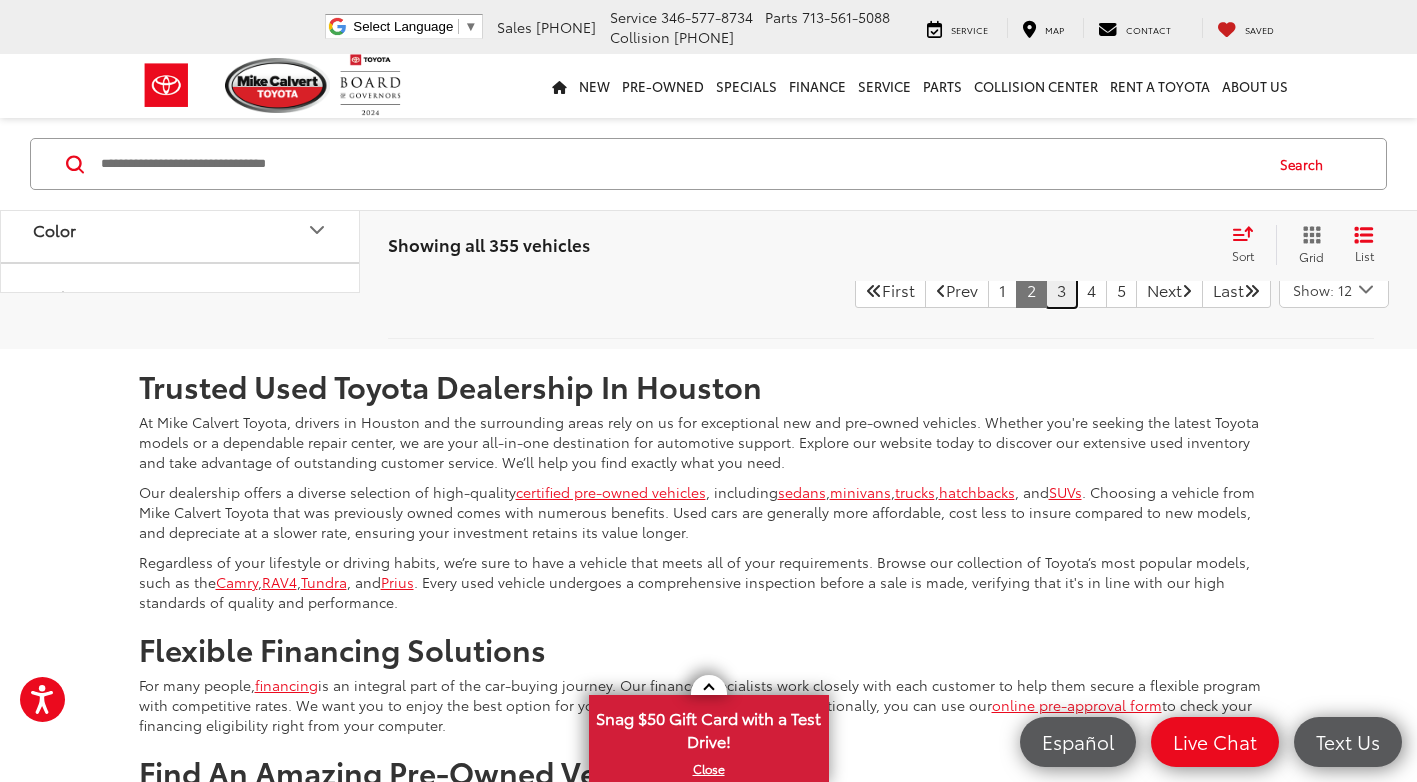 click on "3" at bounding box center [1061, 290] 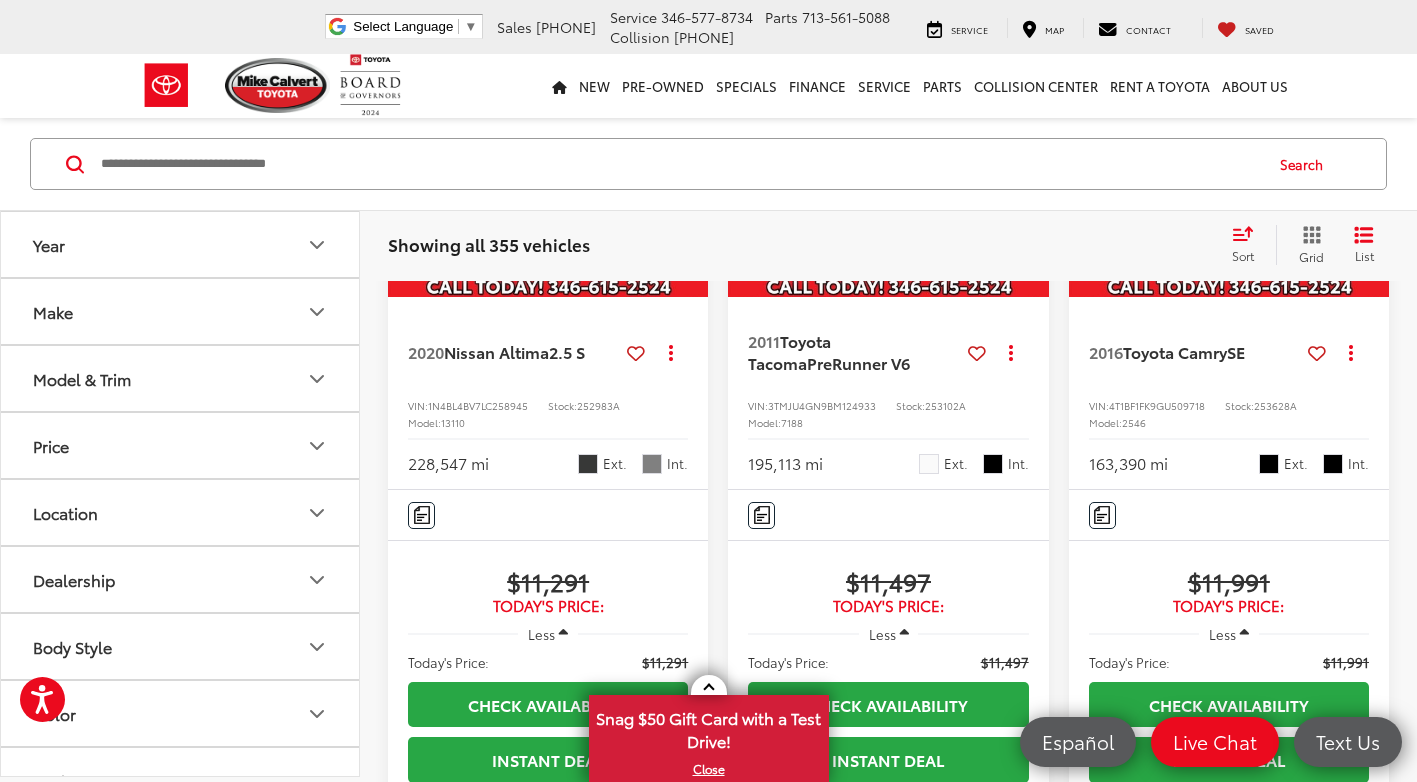 scroll, scrollTop: 2429, scrollLeft: 0, axis: vertical 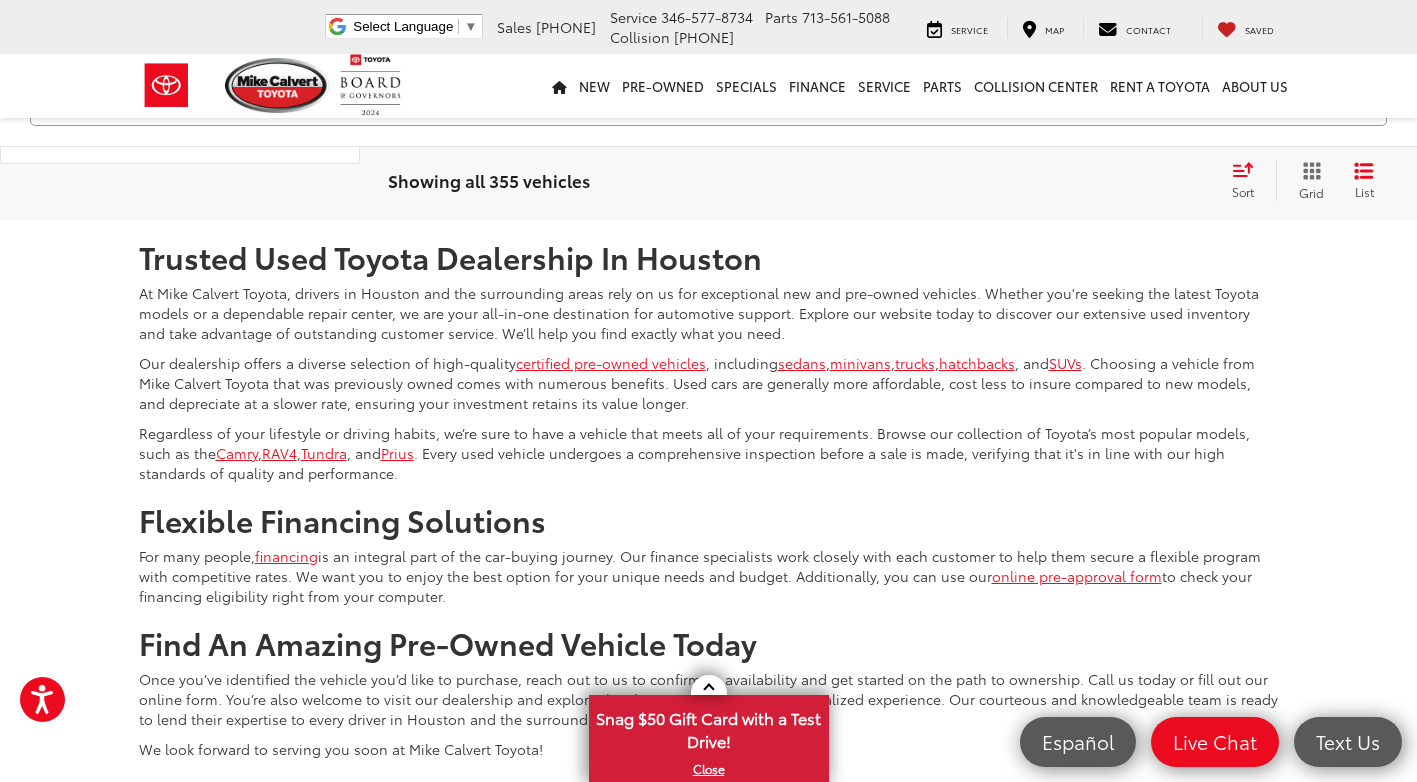 click on "5" at bounding box center [1121, 161] 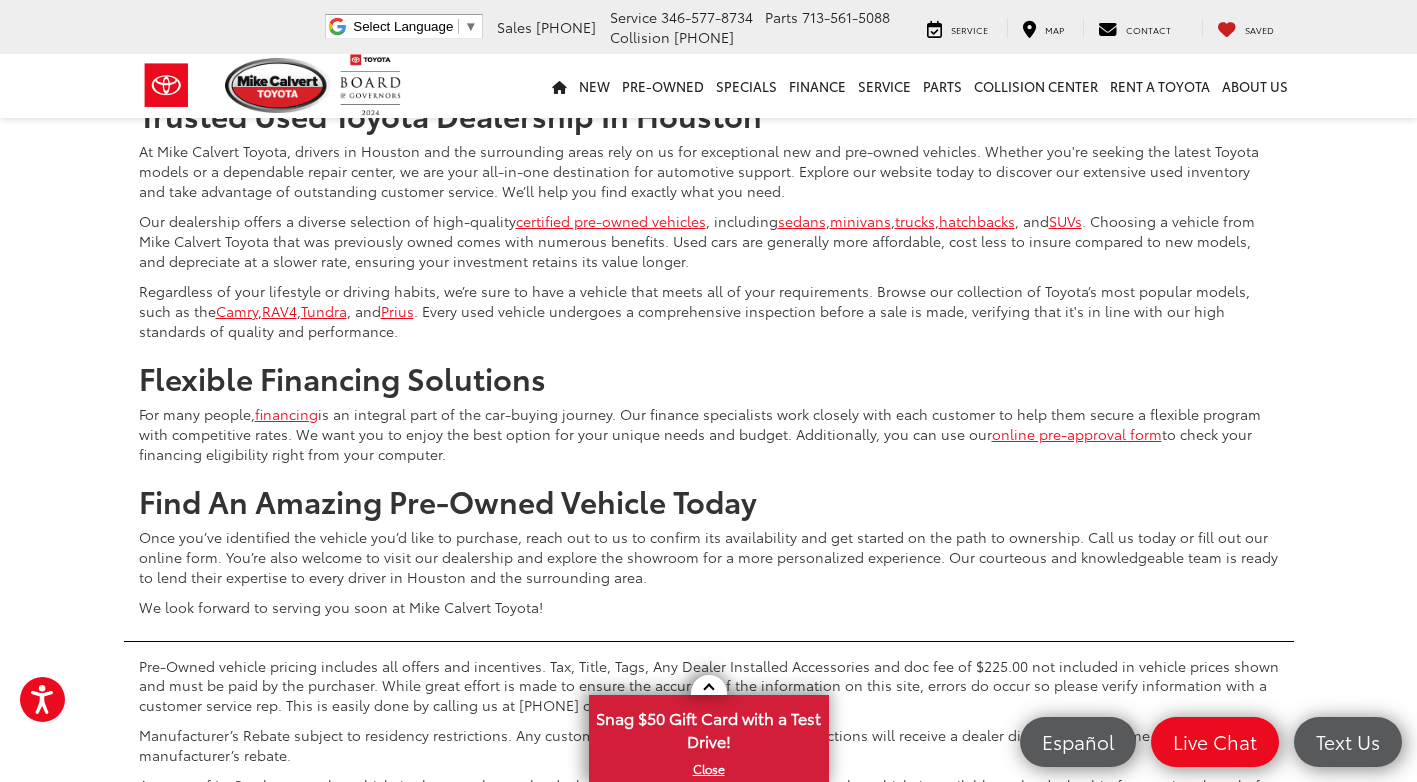 scroll, scrollTop: 4429, scrollLeft: 0, axis: vertical 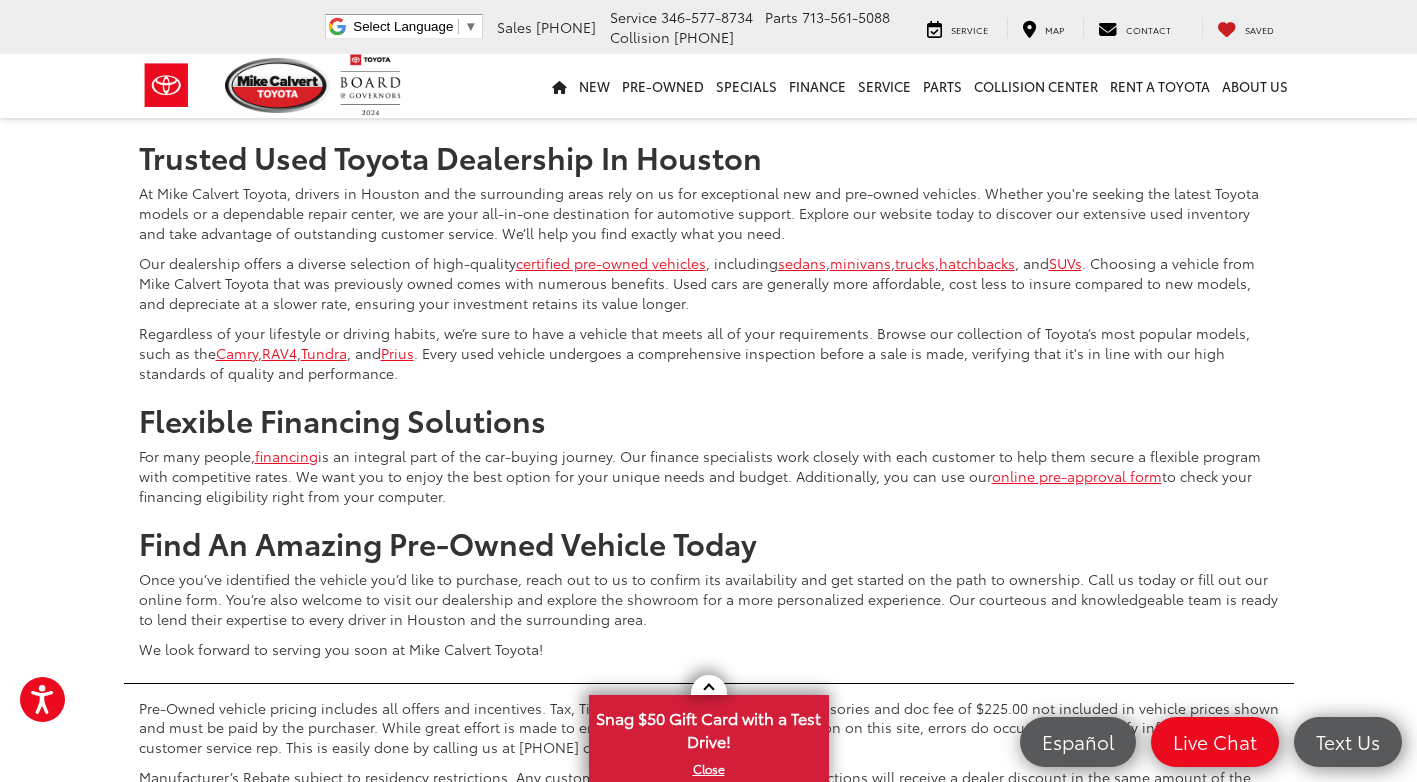 drag, startPoint x: 606, startPoint y: 171, endPoint x: 627, endPoint y: 176, distance: 21.587032 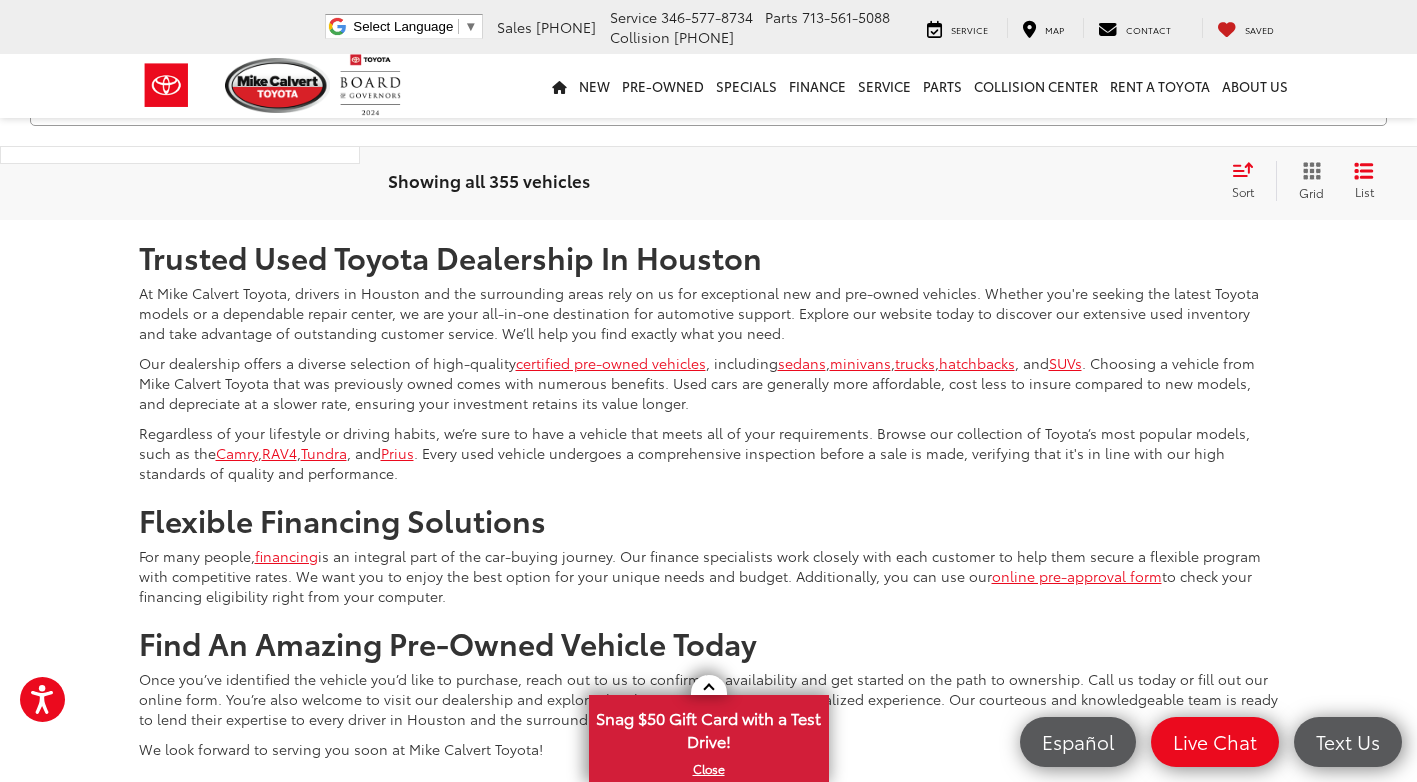 scroll, scrollTop: 3829, scrollLeft: 0, axis: vertical 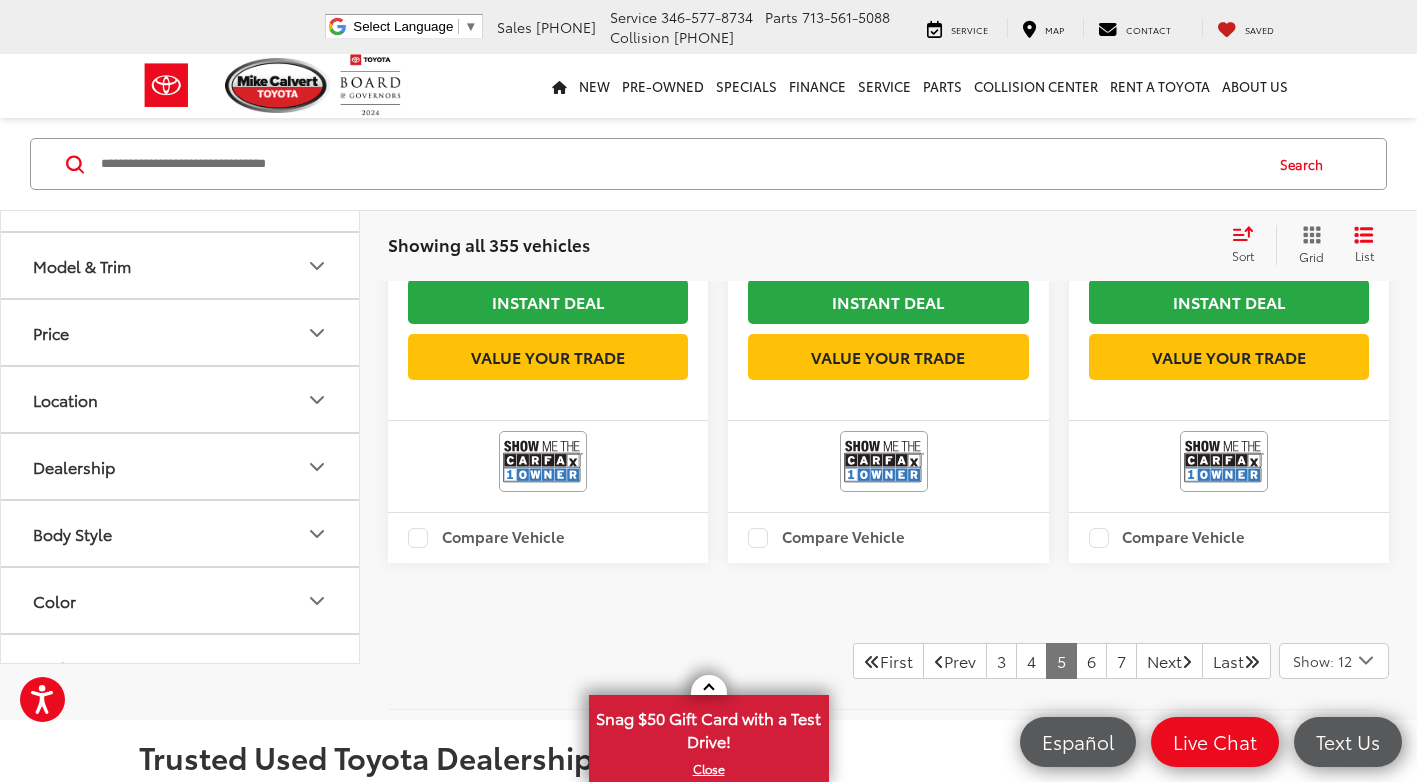 click at bounding box center [680, 164] 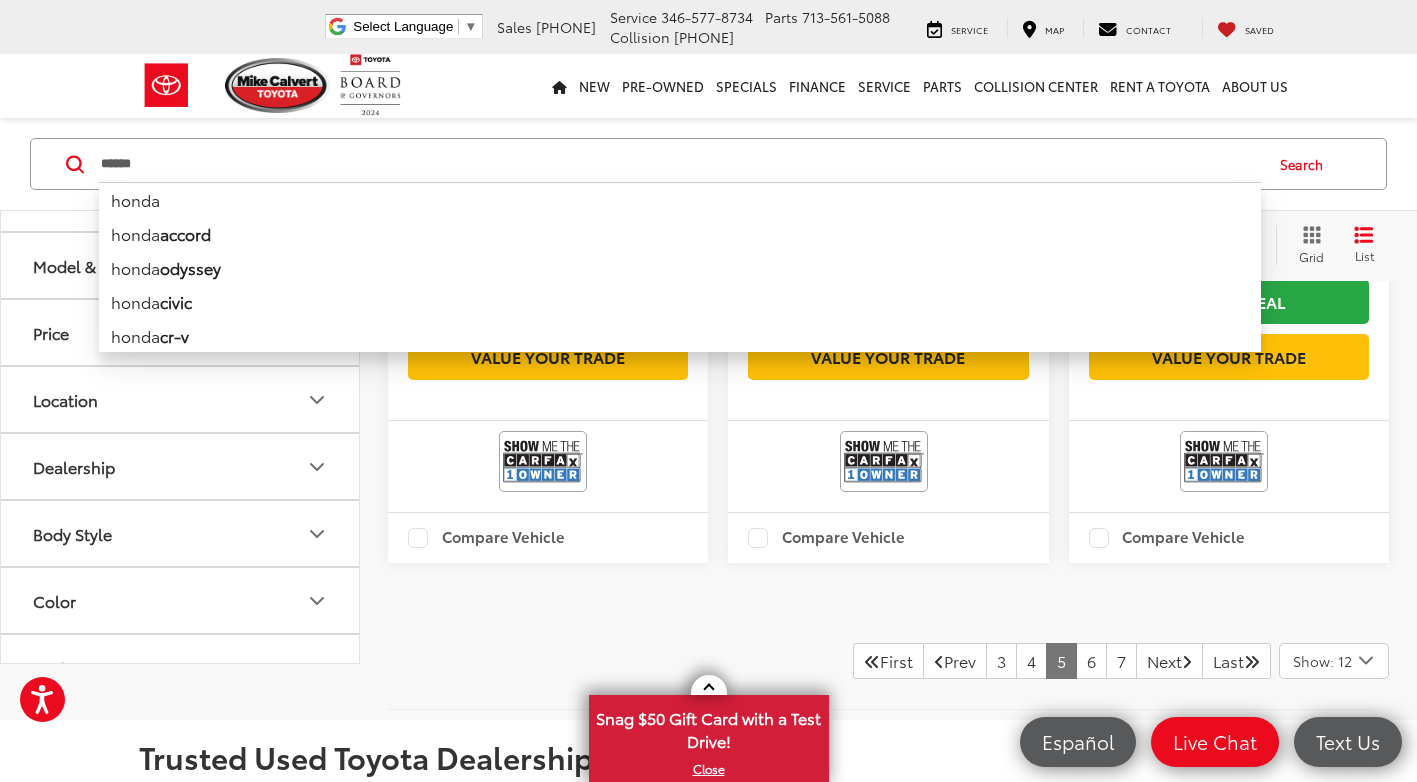 type on "*****" 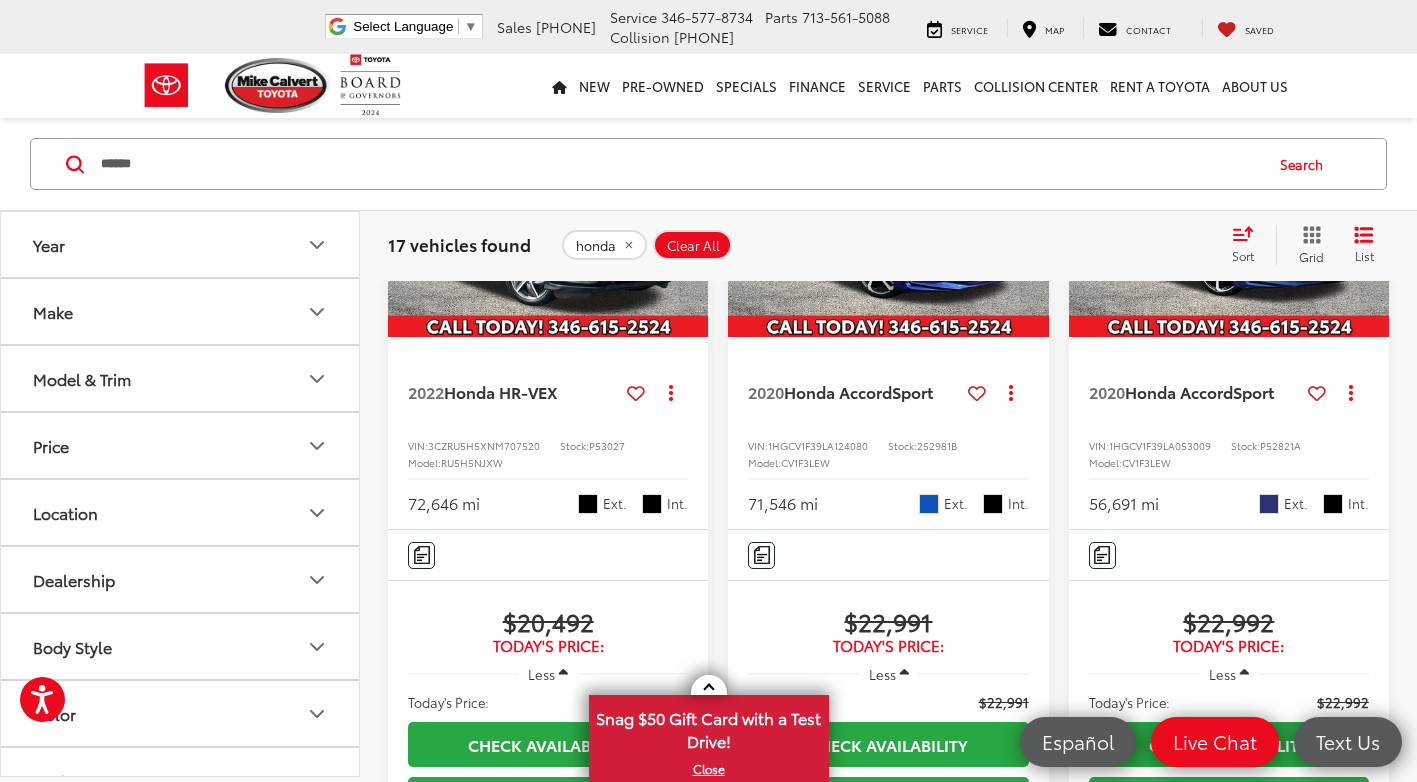 scroll, scrollTop: 2229, scrollLeft: 0, axis: vertical 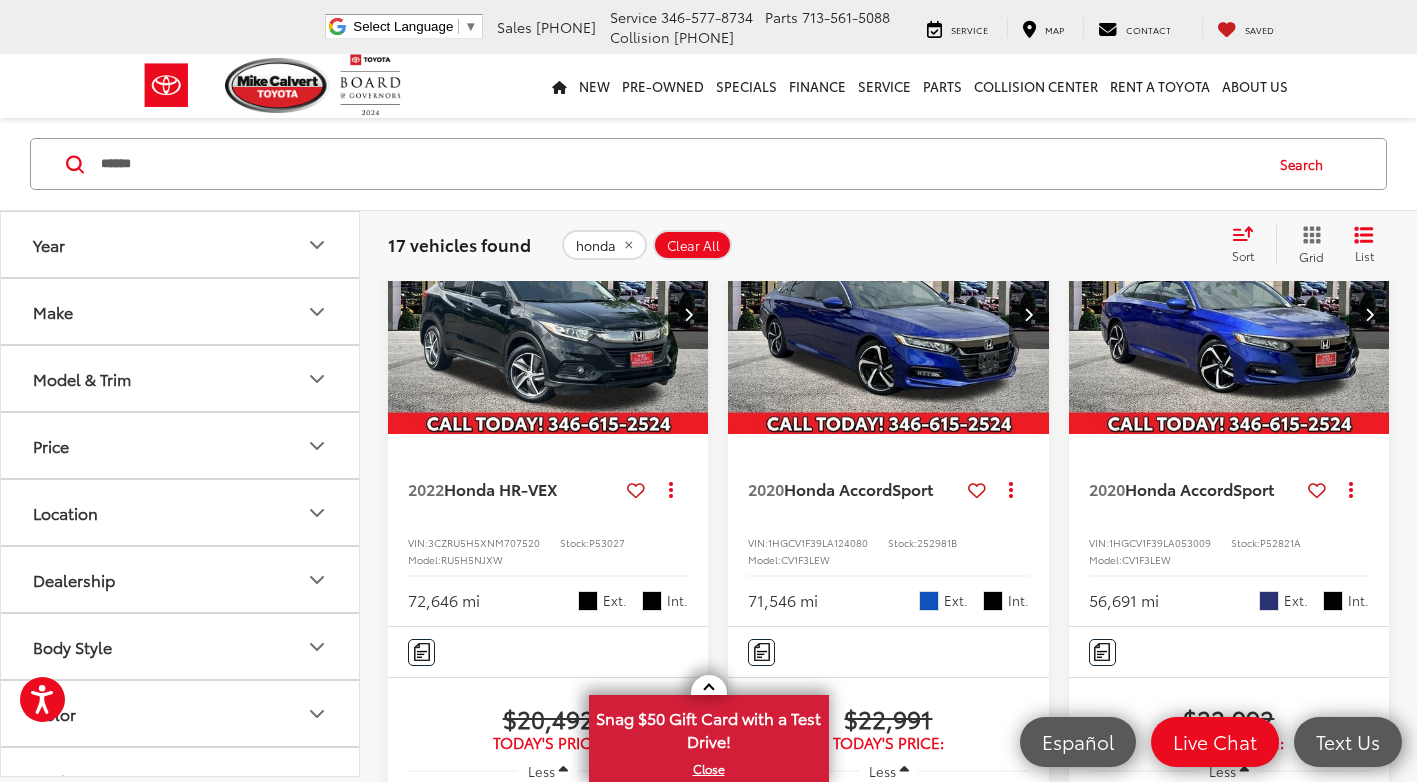 click at bounding box center [888, 314] 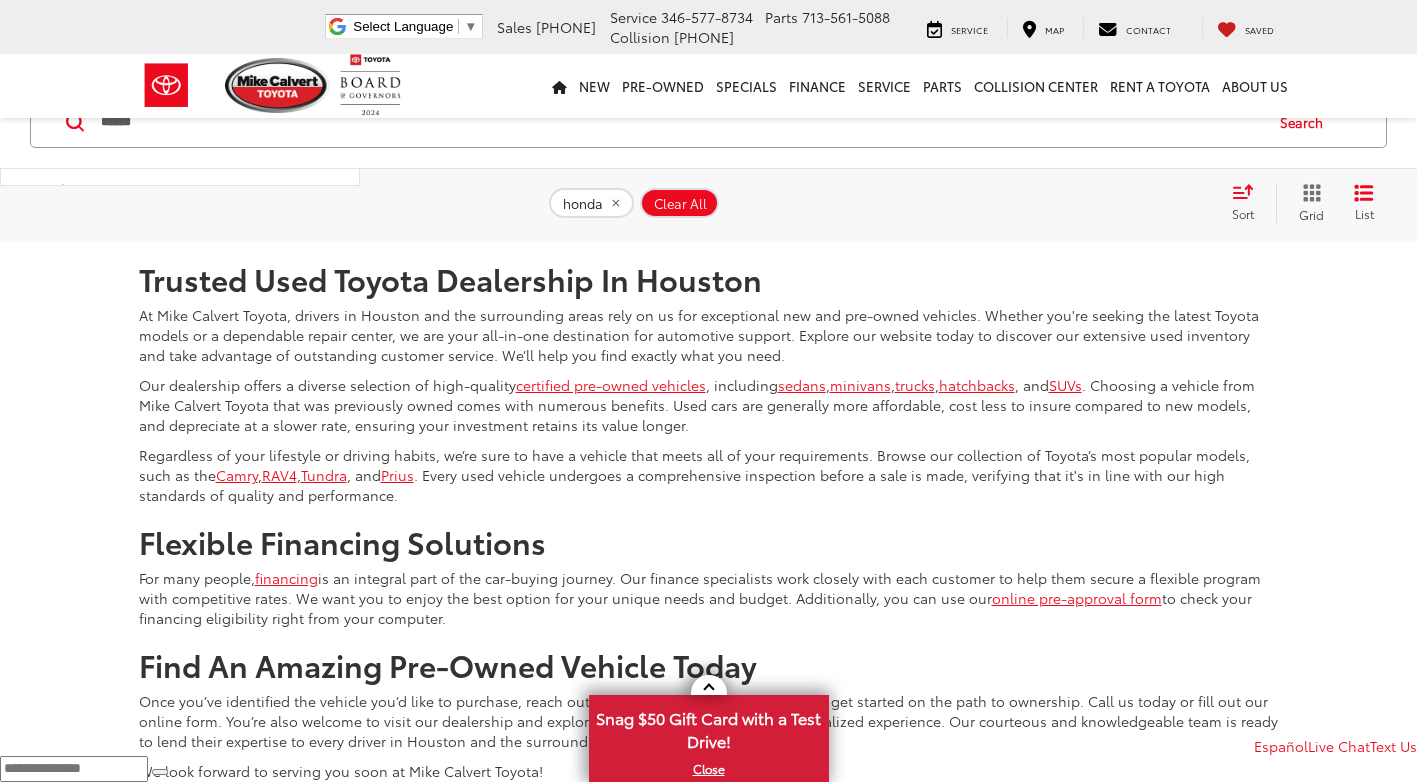 scroll, scrollTop: 2208, scrollLeft: 0, axis: vertical 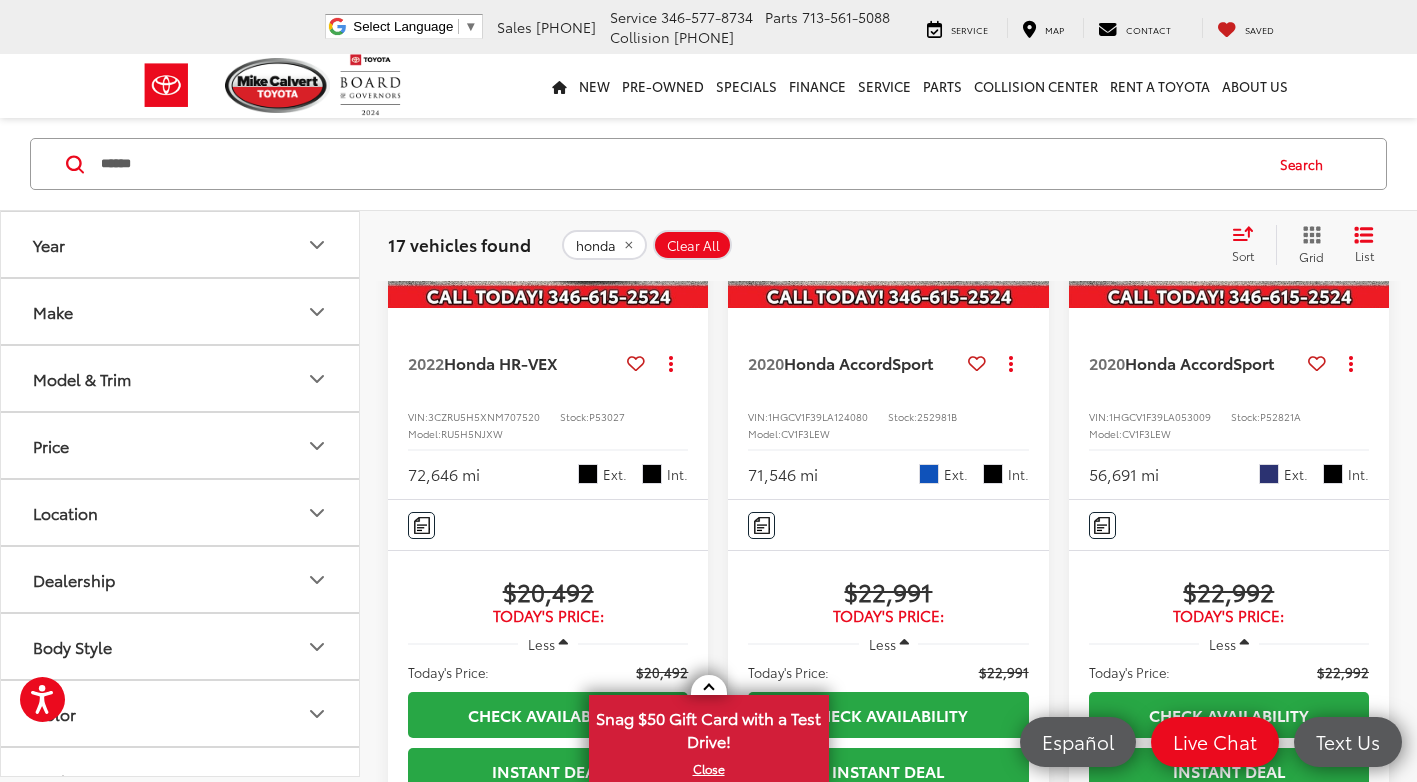 click at bounding box center [888, 188] 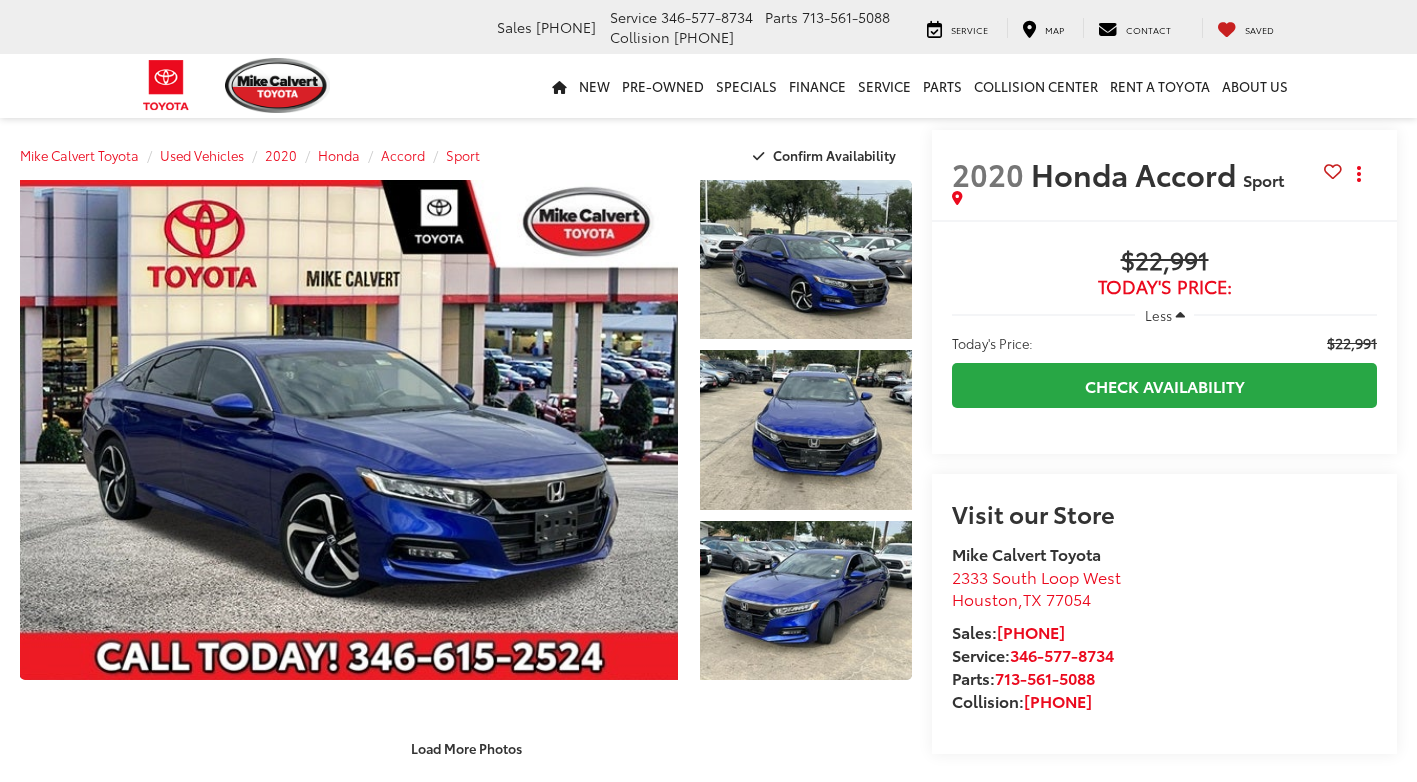 scroll, scrollTop: 0, scrollLeft: 0, axis: both 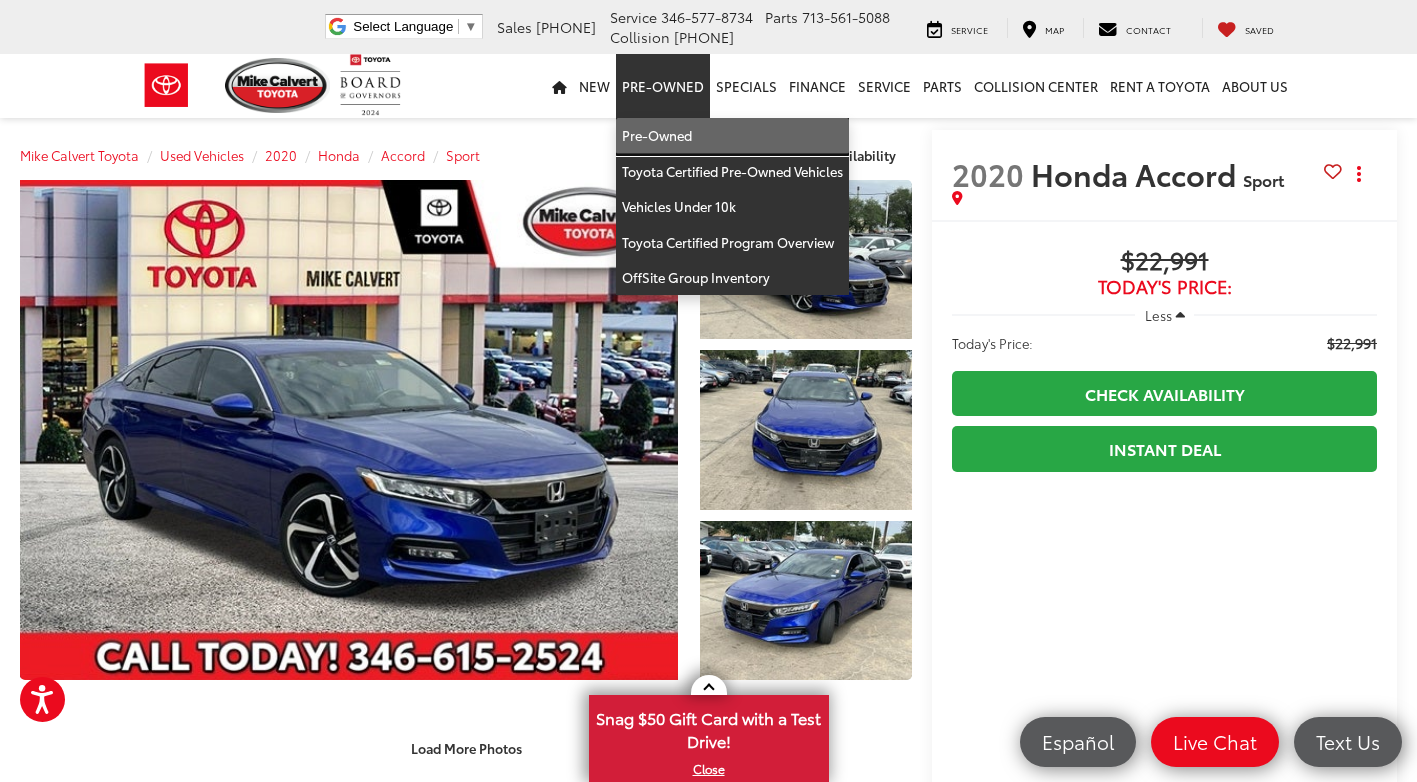 drag, startPoint x: 704, startPoint y: 147, endPoint x: 636, endPoint y: 139, distance: 68.46897 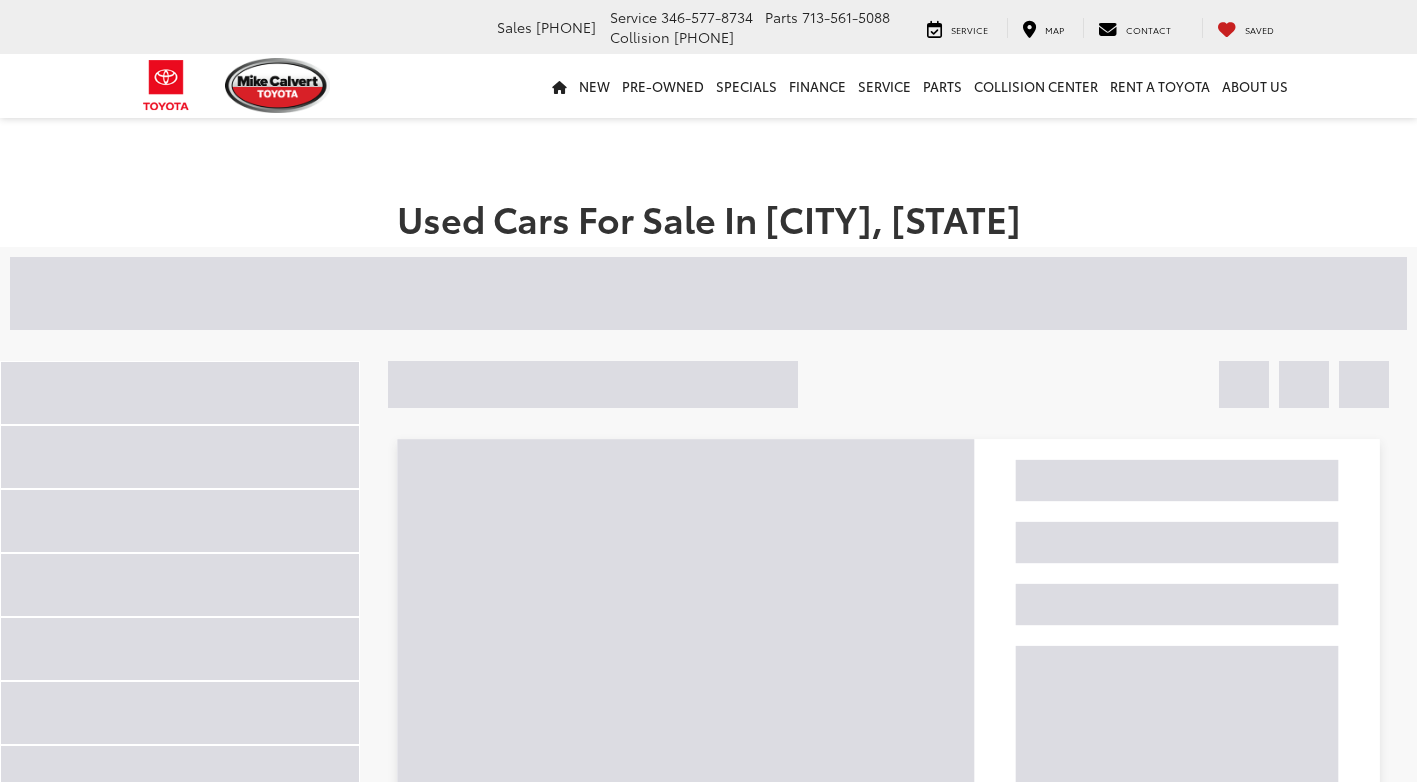 scroll, scrollTop: 0, scrollLeft: 0, axis: both 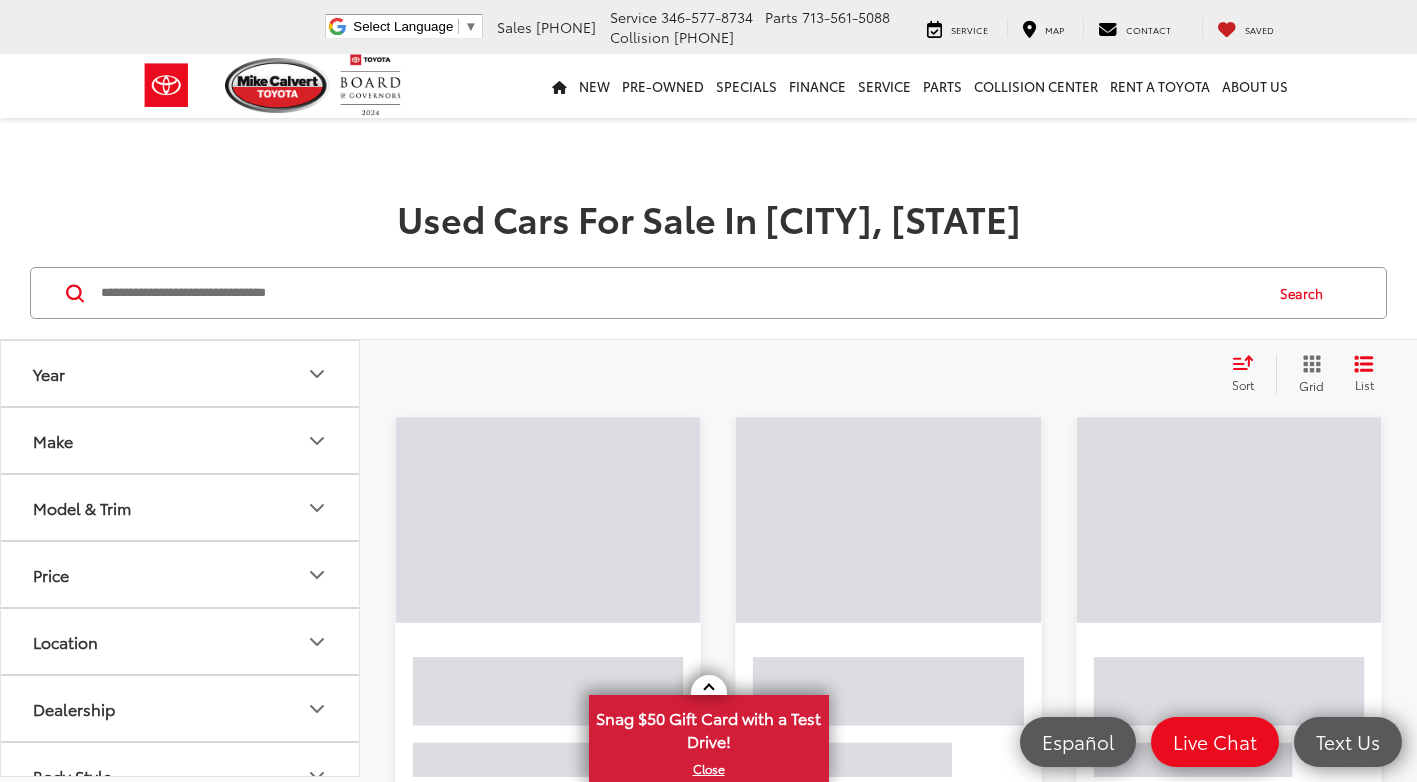 drag, startPoint x: 507, startPoint y: 261, endPoint x: 492, endPoint y: 273, distance: 19.209373 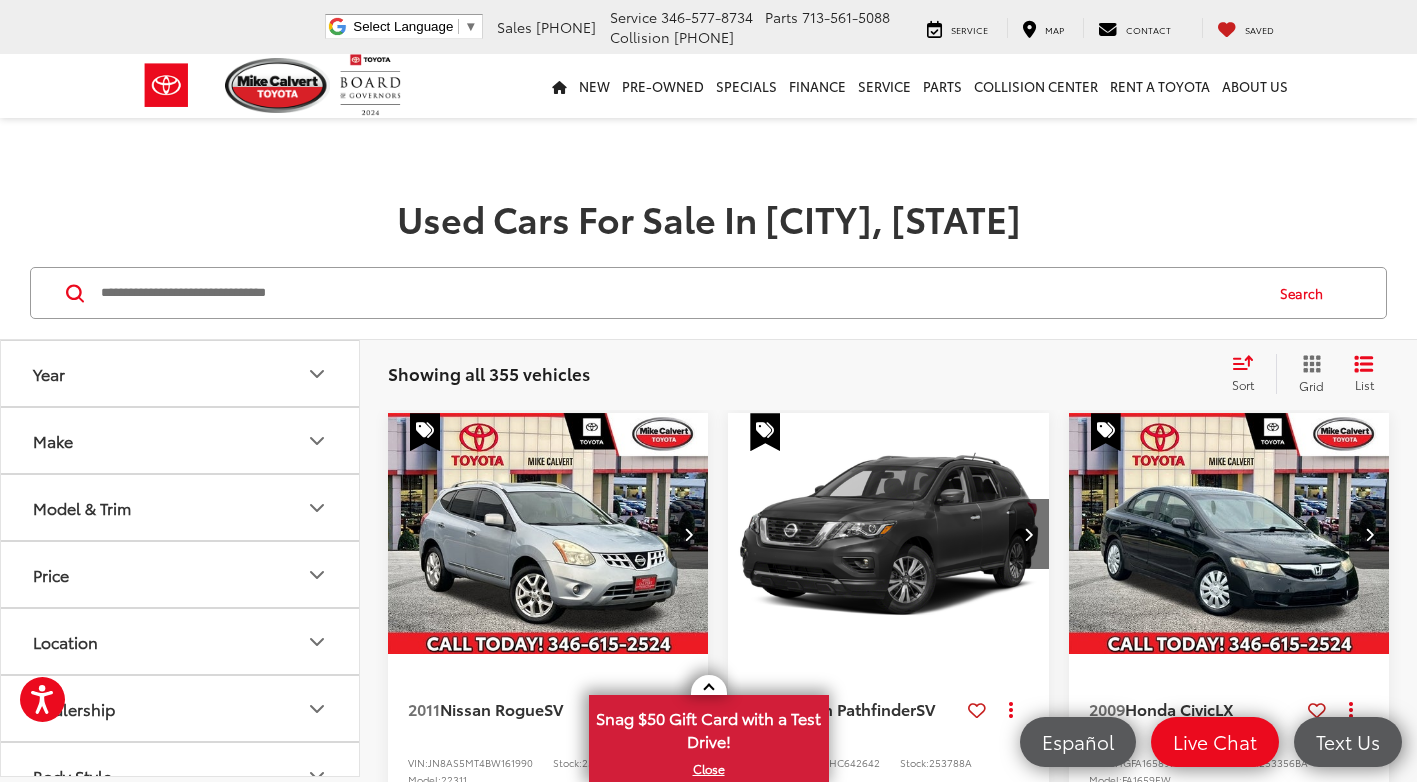 drag, startPoint x: 492, startPoint y: 274, endPoint x: 486, endPoint y: 285, distance: 12.529964 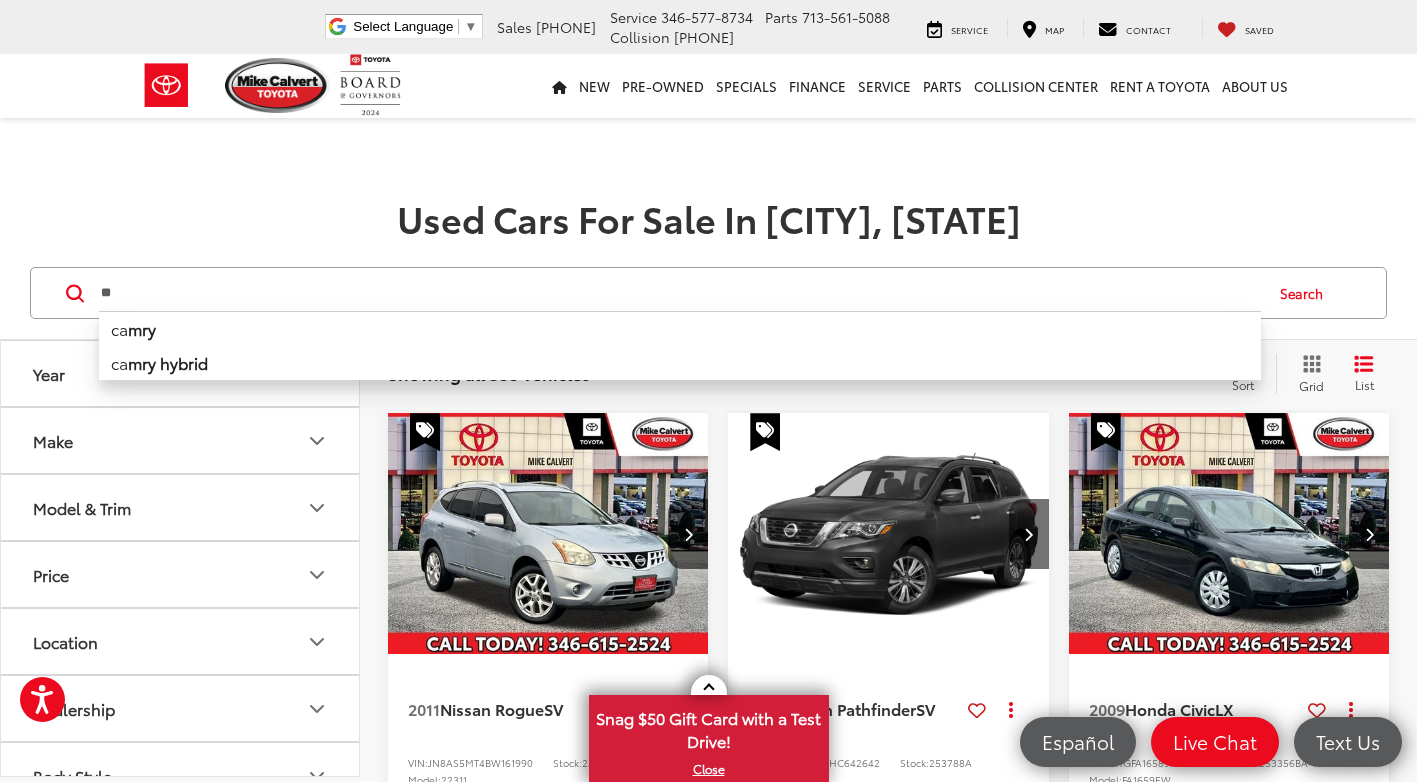 type on "*" 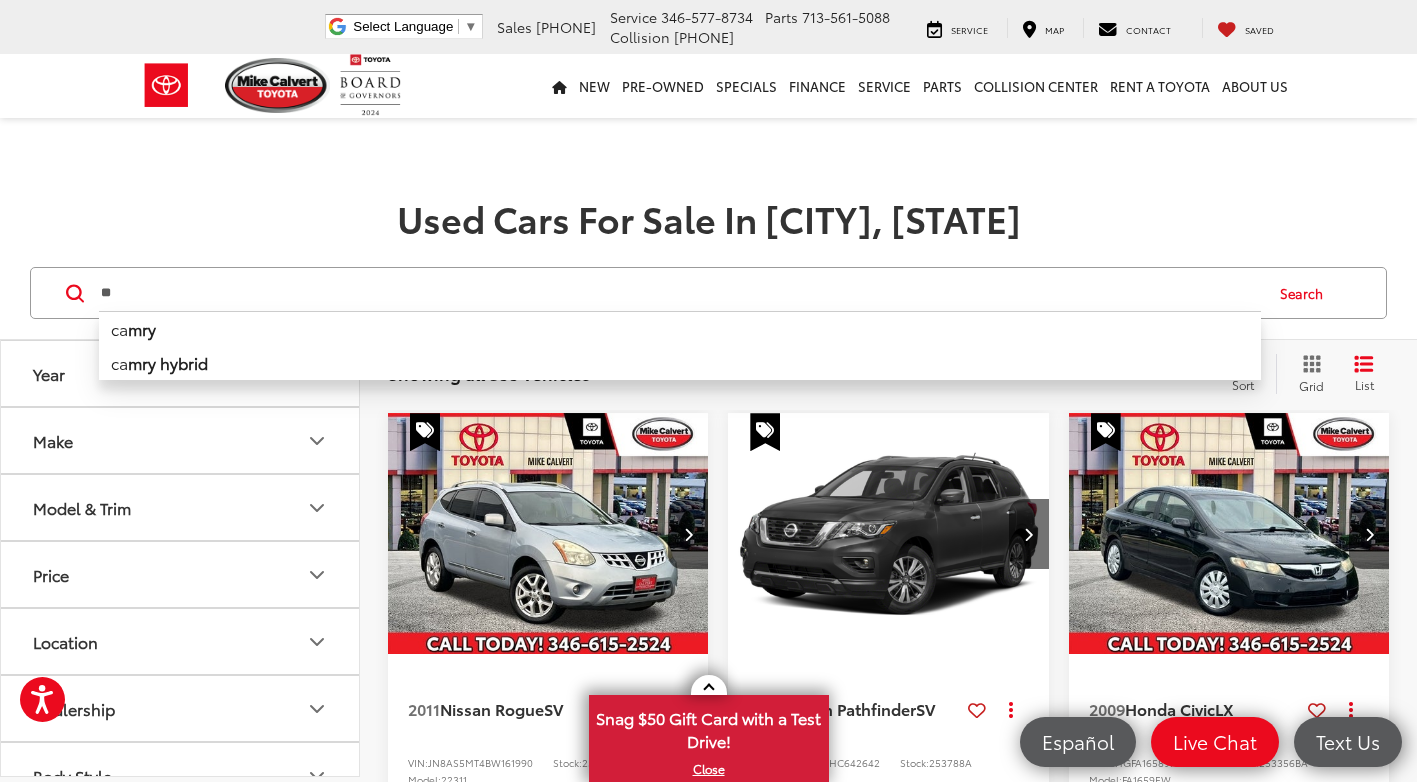 type on "*" 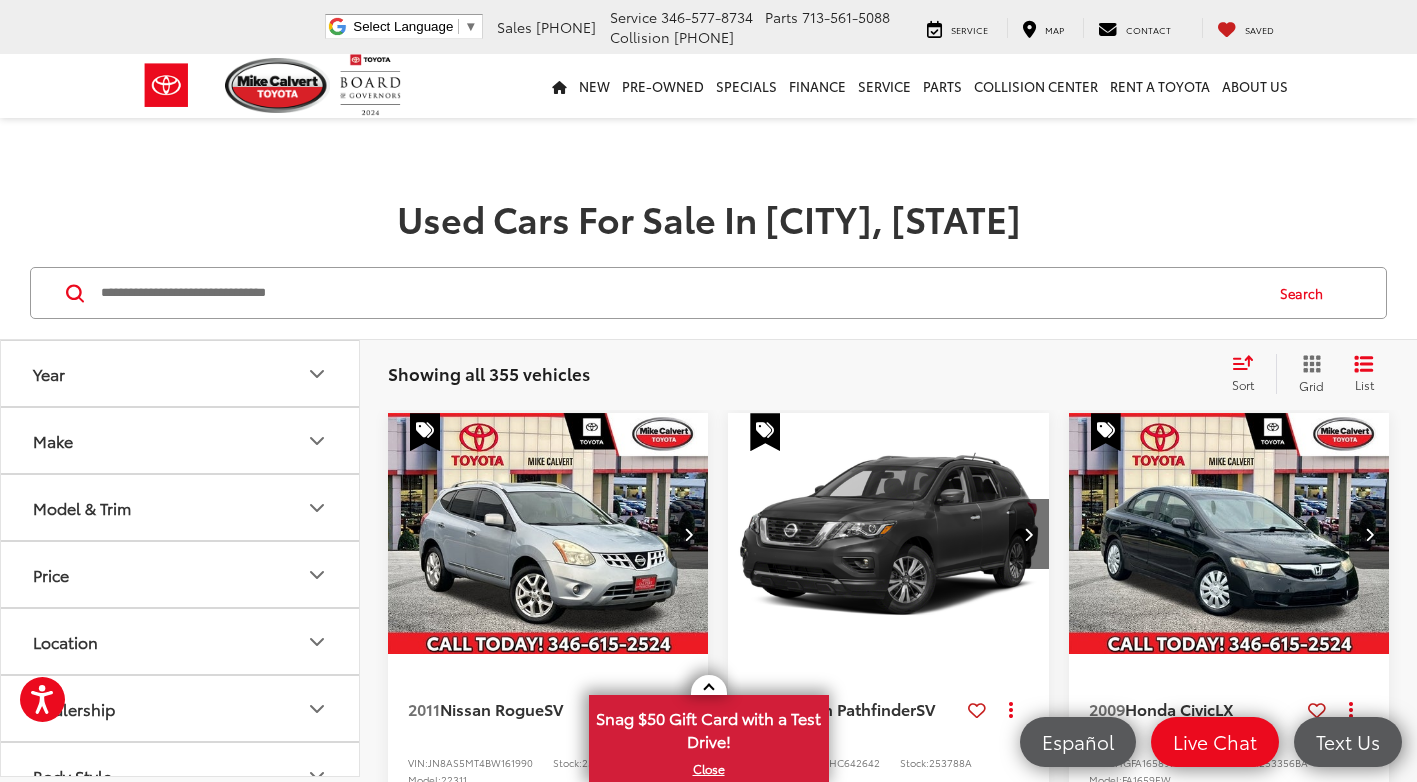 click at bounding box center [680, 293] 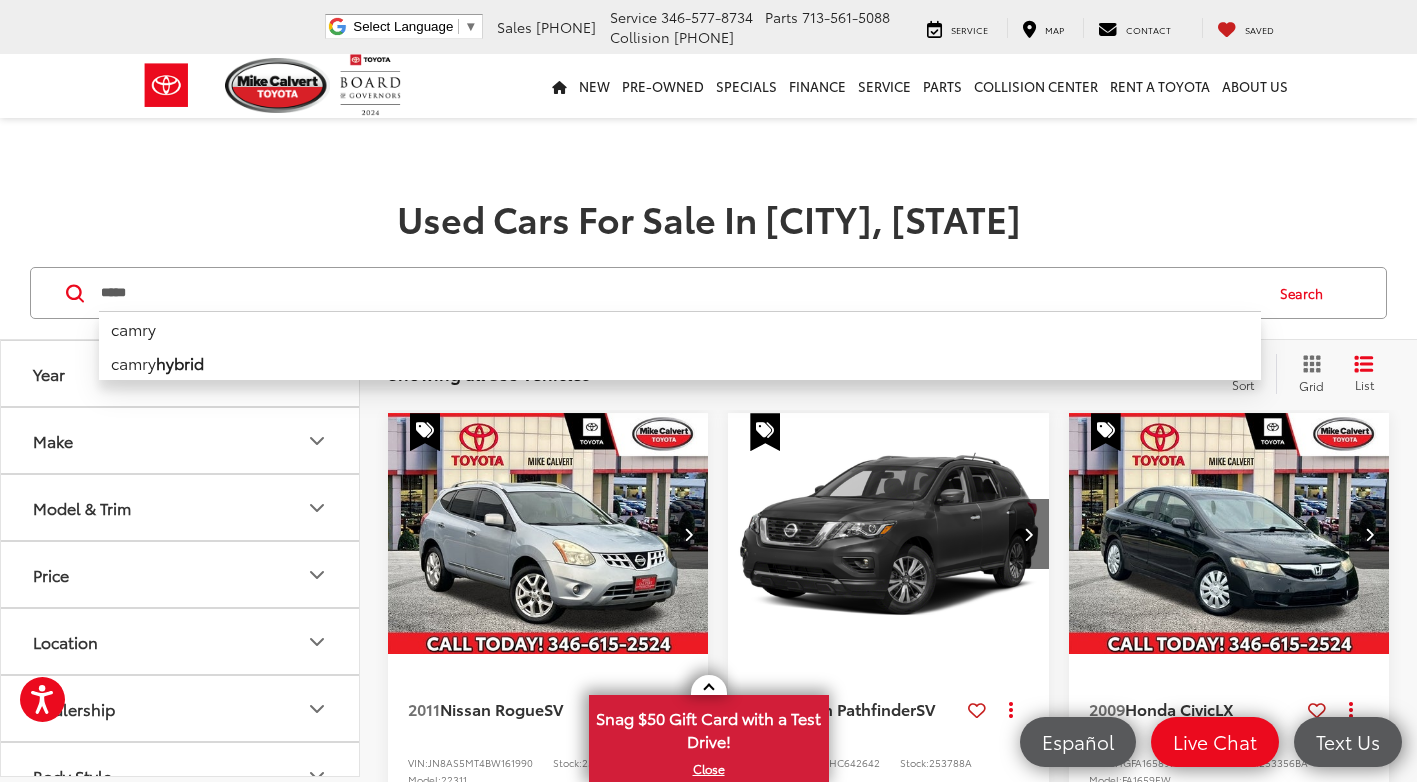 type on "*****" 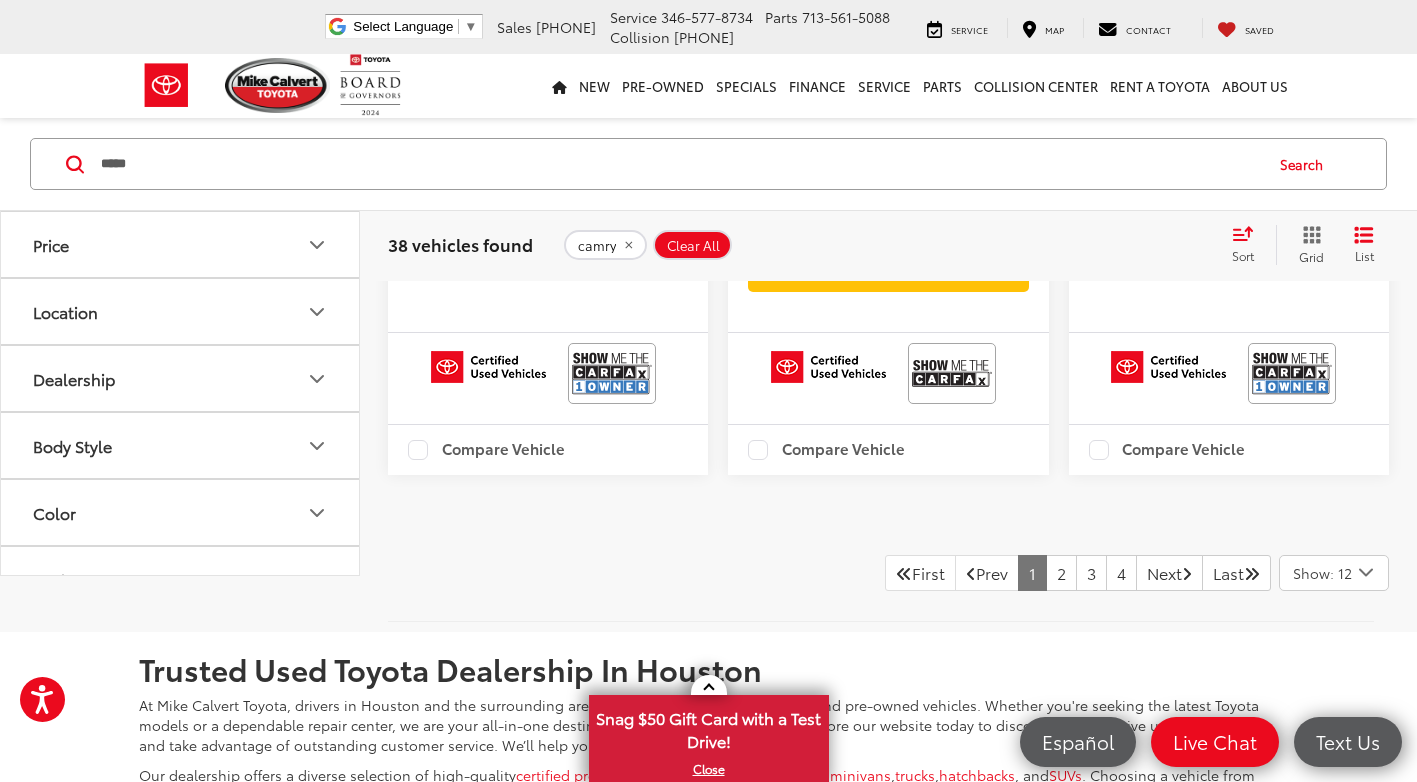 scroll, scrollTop: 4100, scrollLeft: 0, axis: vertical 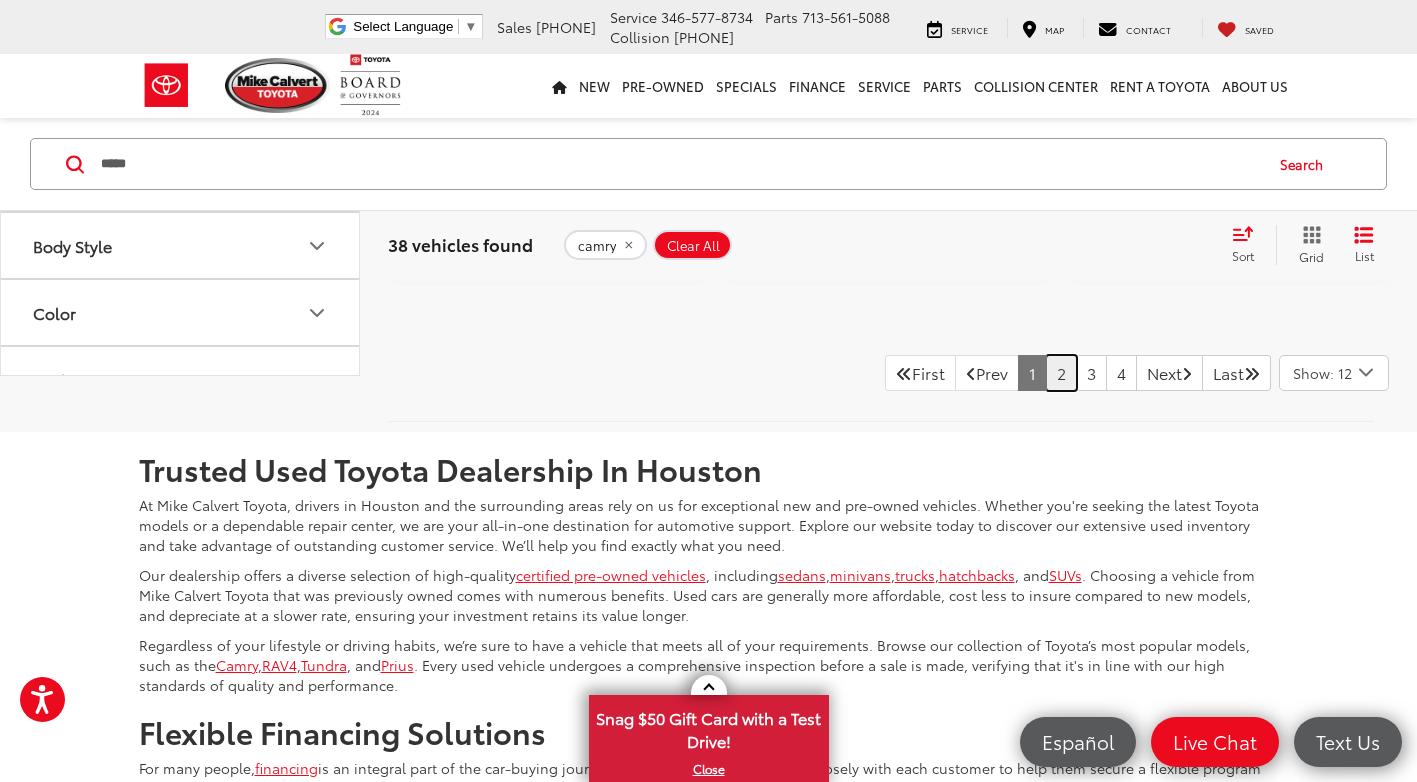 click on "2" at bounding box center (1061, 373) 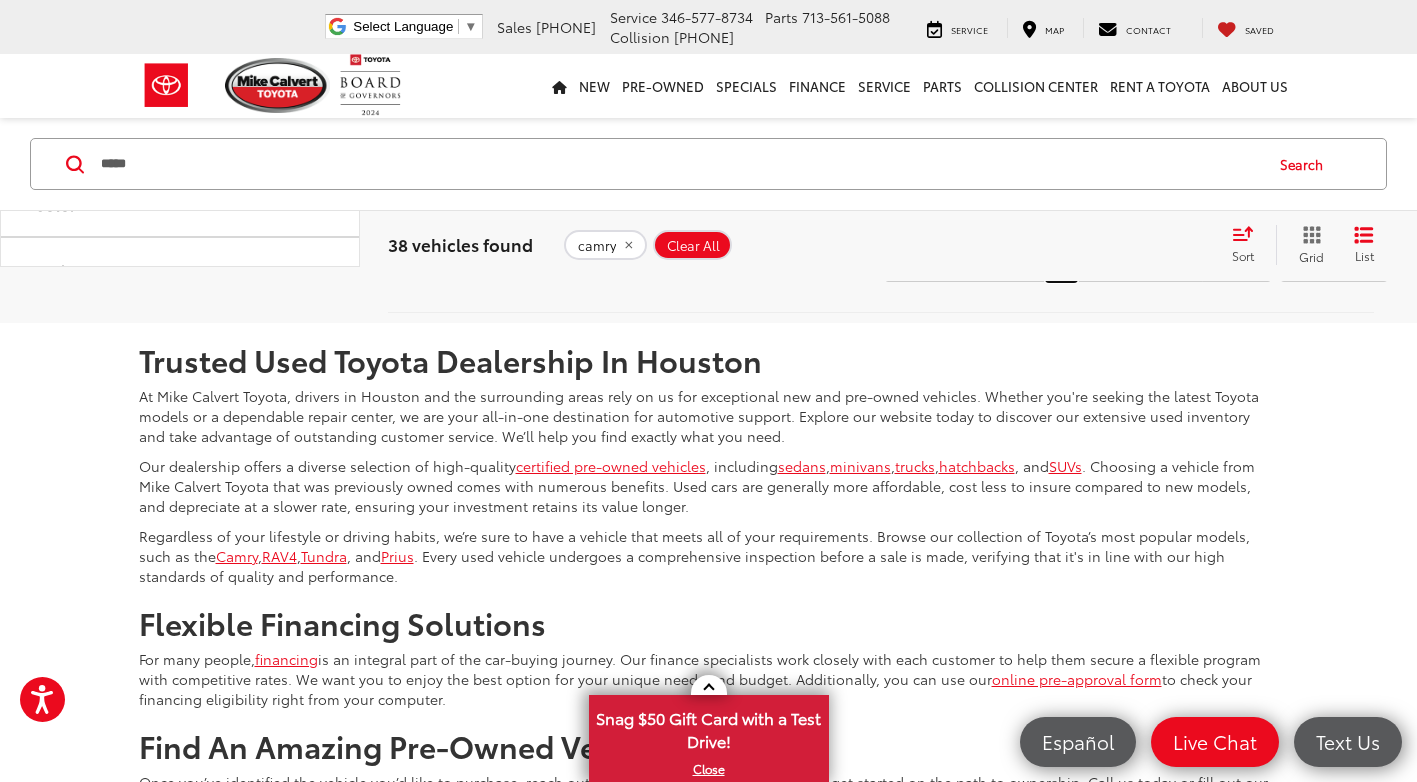 scroll, scrollTop: 4229, scrollLeft: 0, axis: vertical 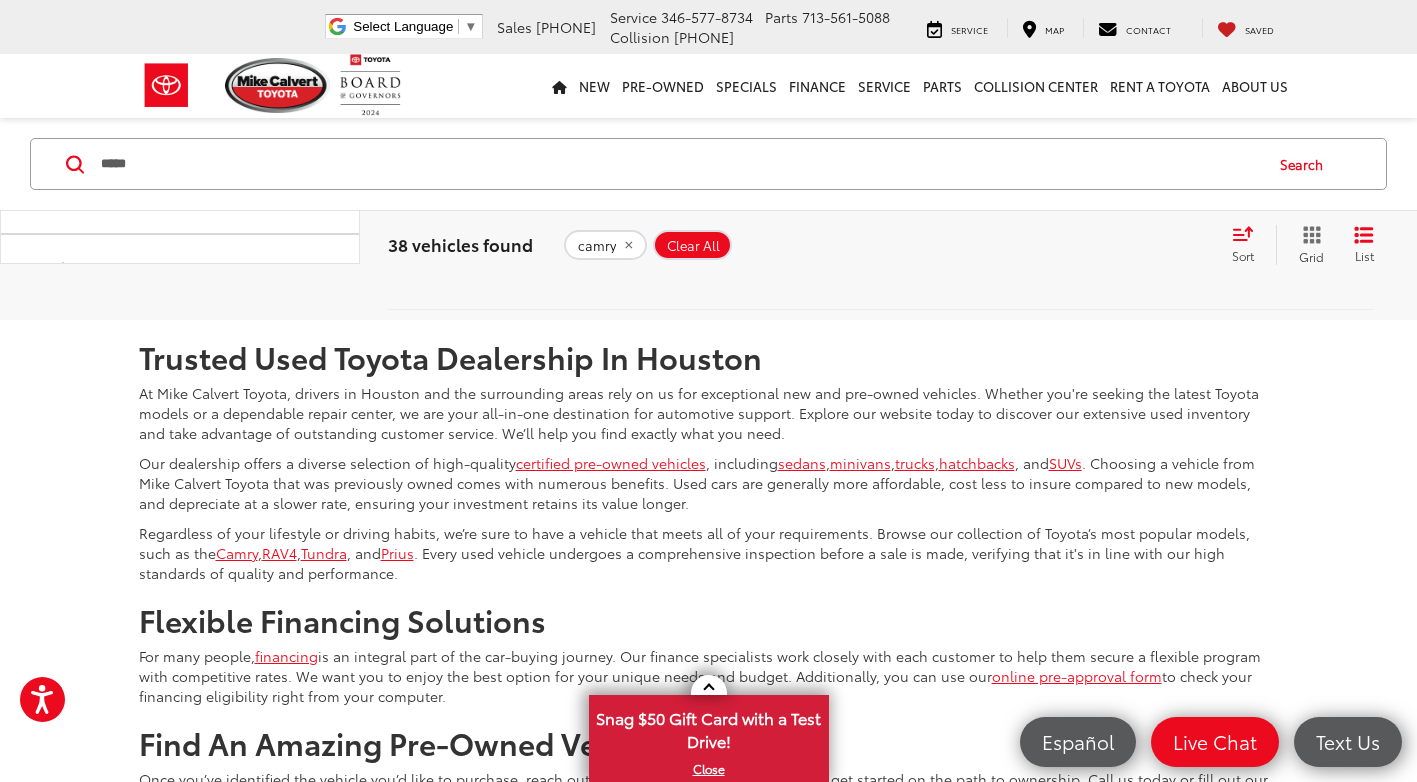 click on "3" at bounding box center (1091, 261) 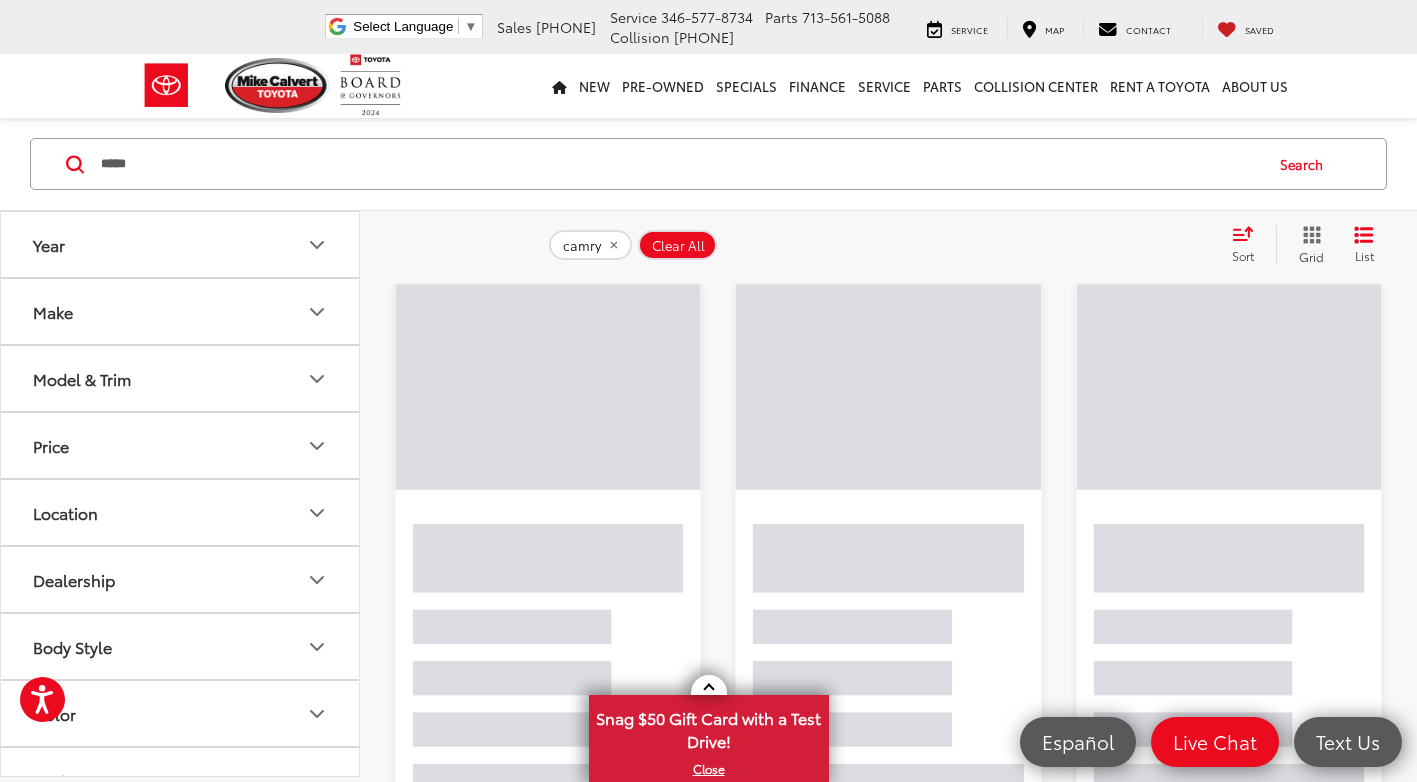 scroll, scrollTop: 129, scrollLeft: 0, axis: vertical 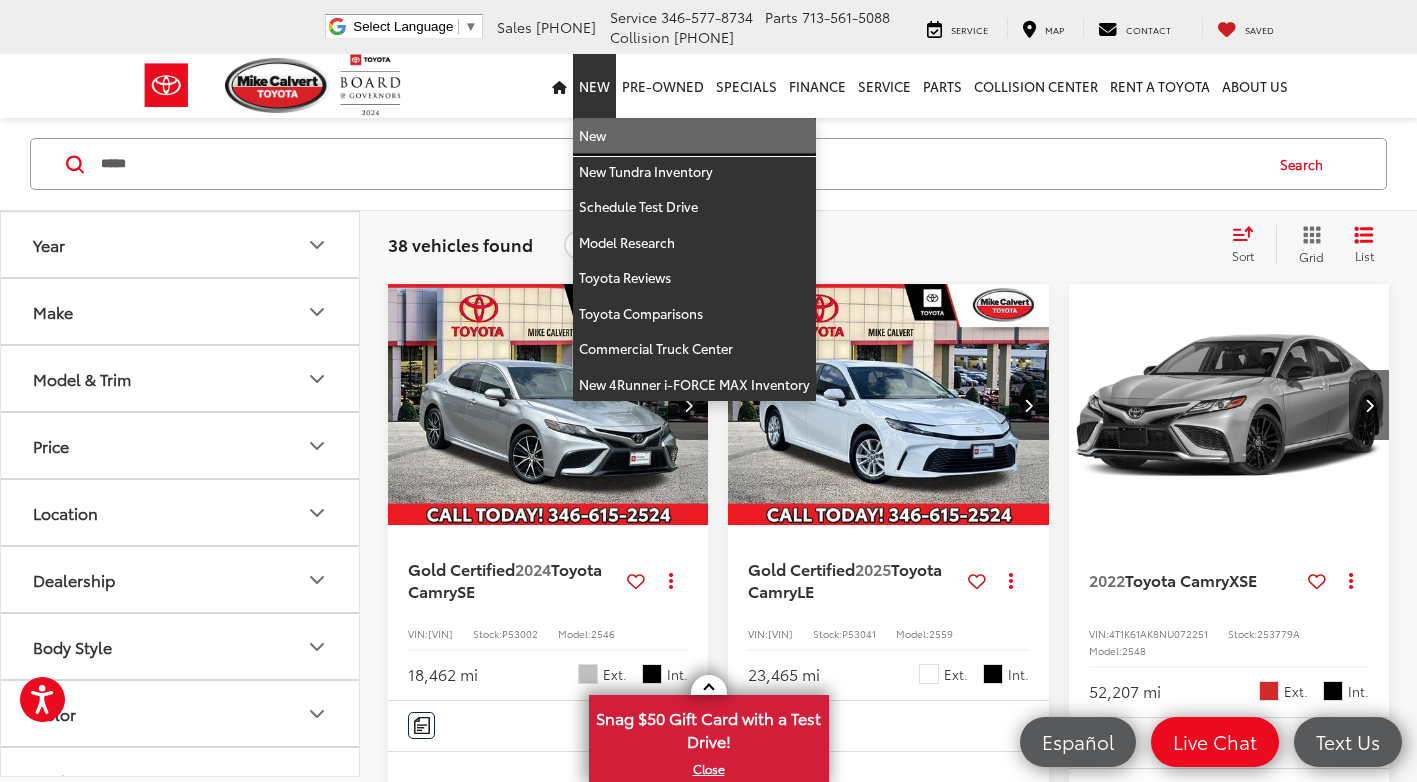 click on "New" at bounding box center [694, 136] 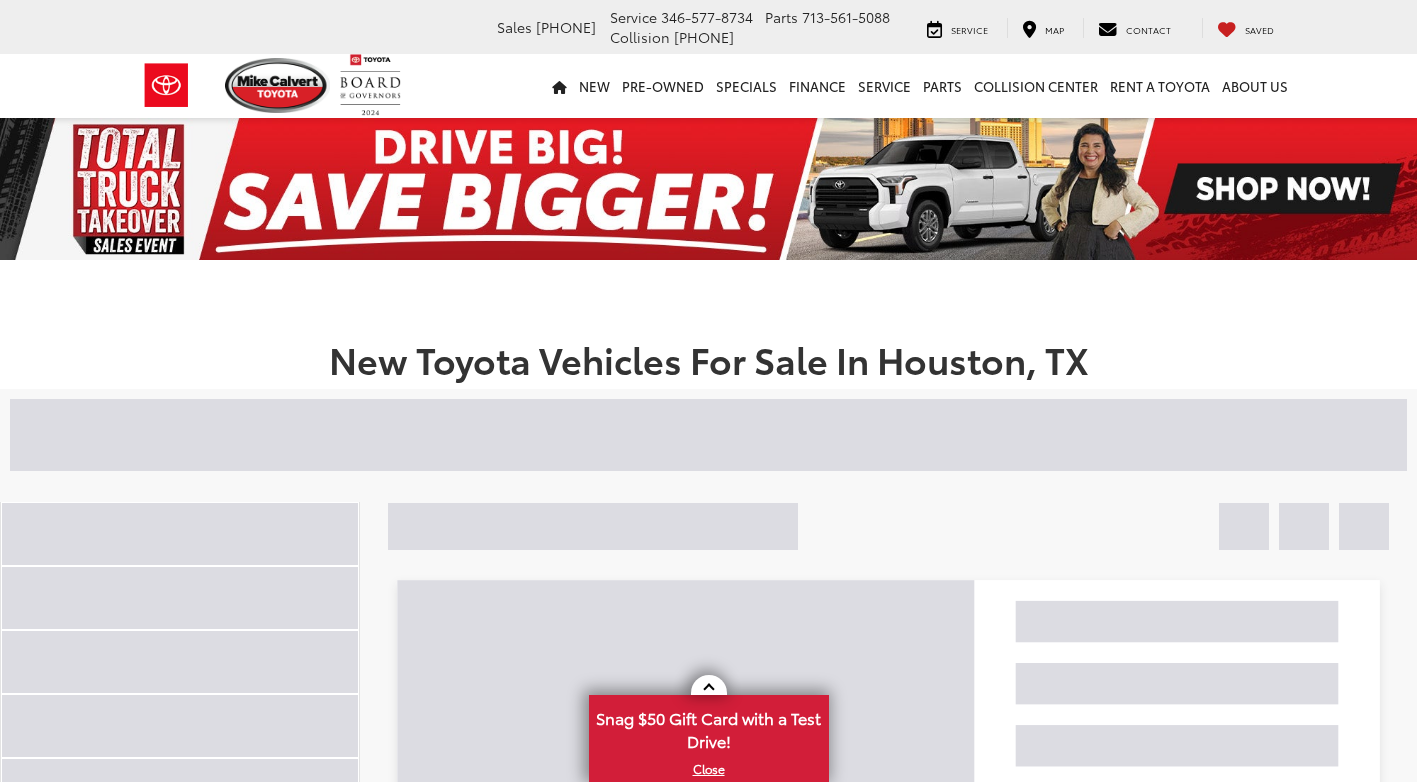 scroll, scrollTop: 0, scrollLeft: 0, axis: both 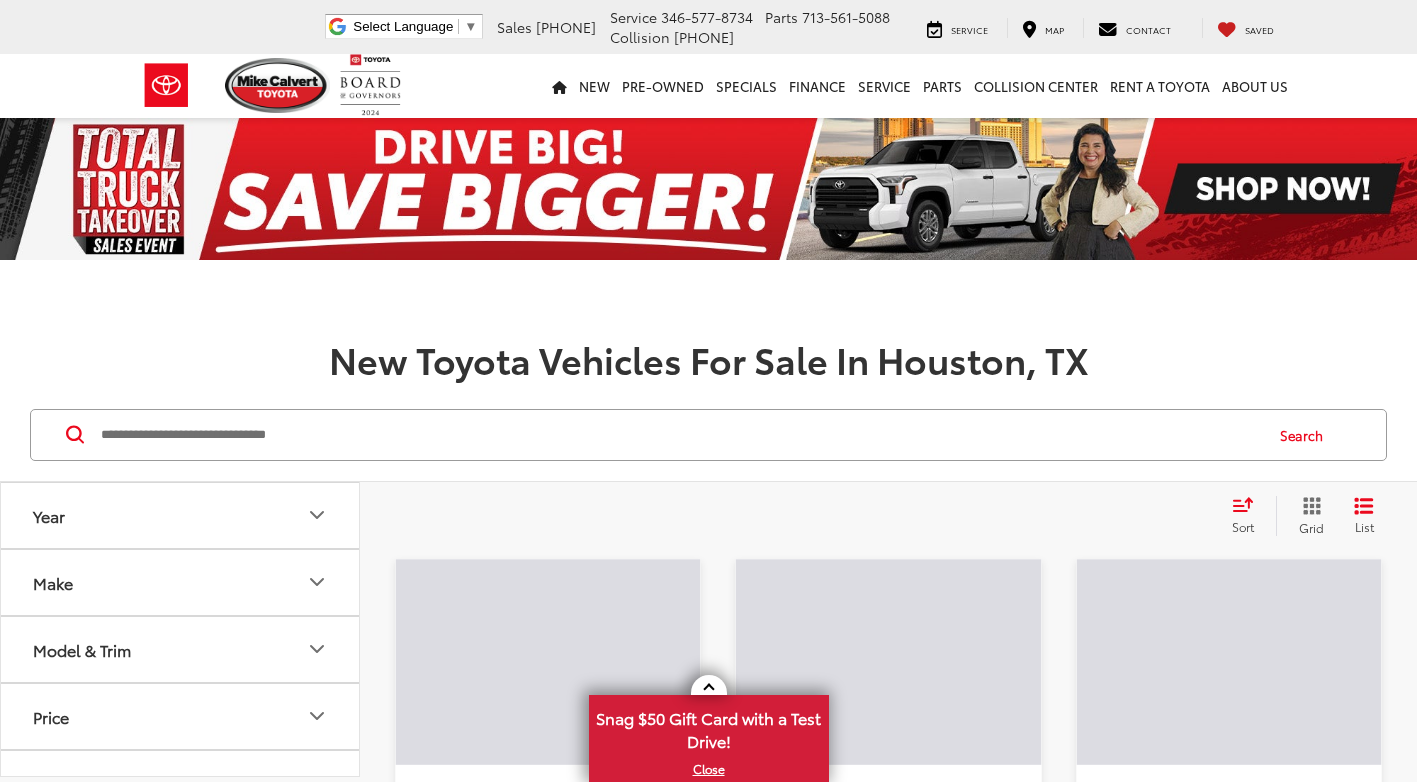 click at bounding box center (680, 435) 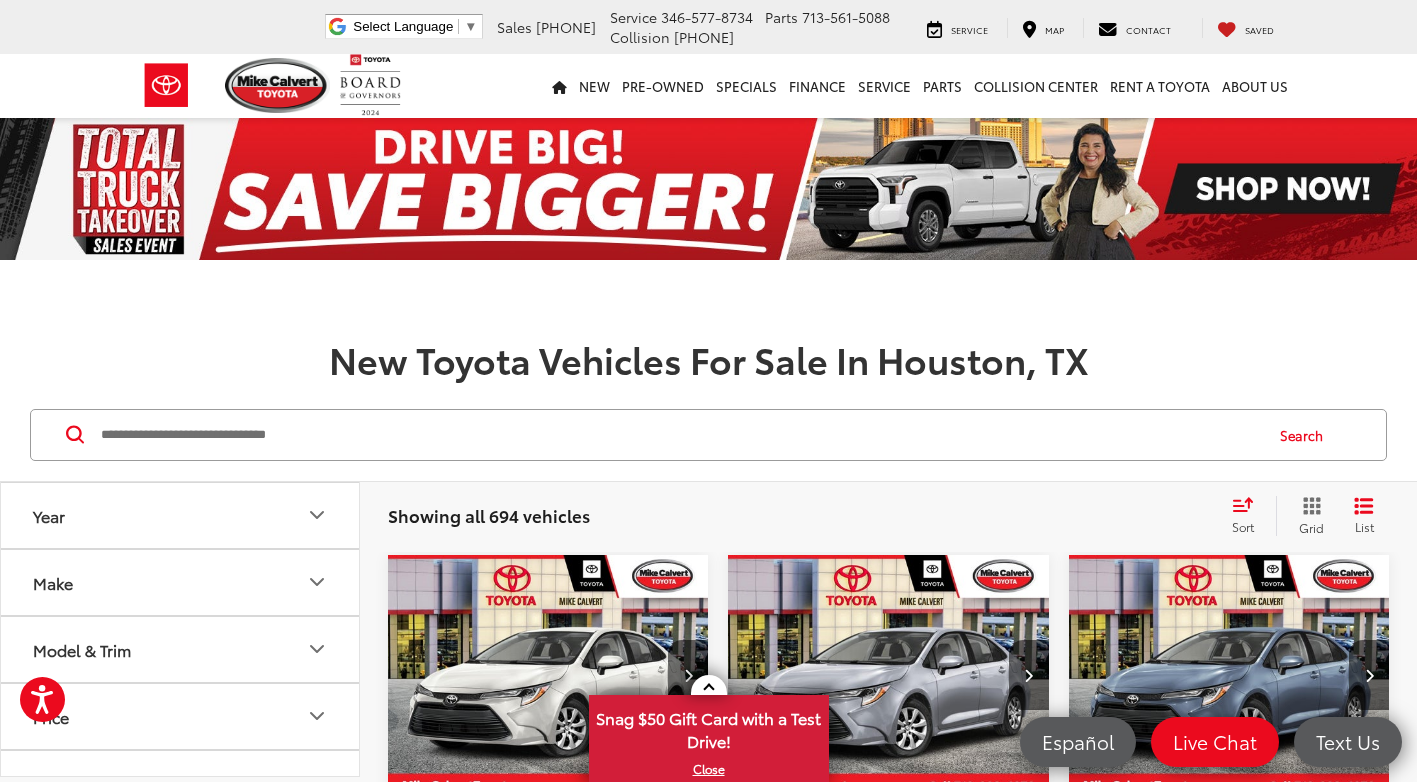 scroll, scrollTop: 0, scrollLeft: 0, axis: both 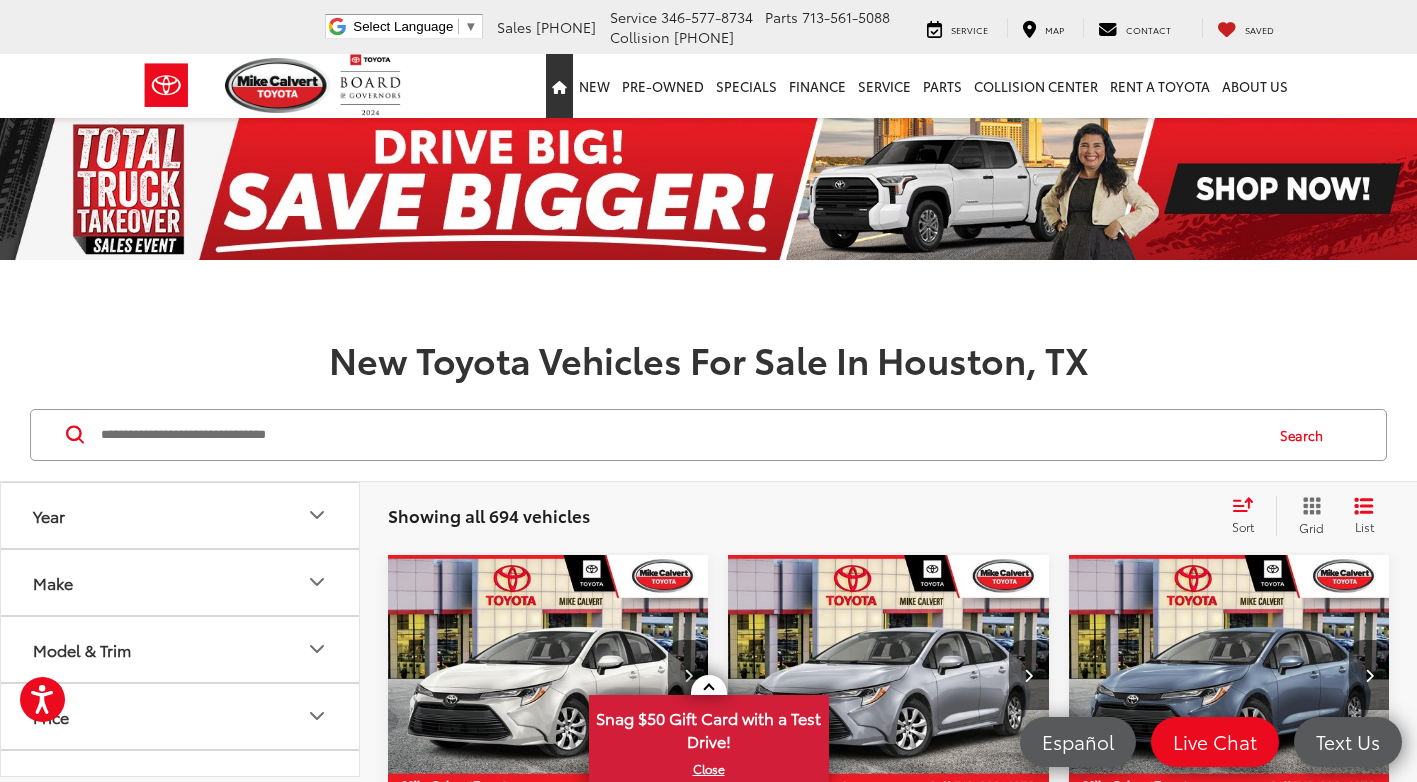 click at bounding box center (559, 86) 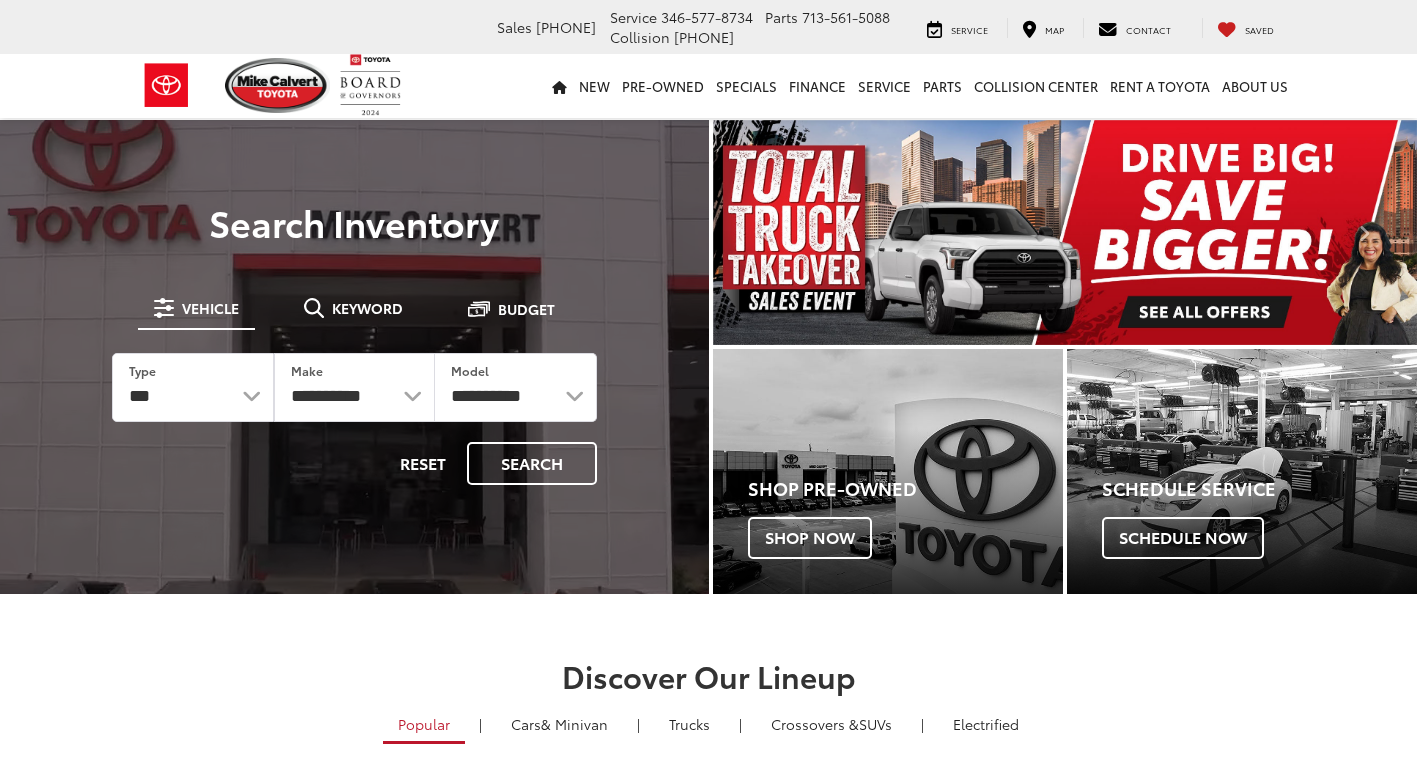 scroll, scrollTop: 0, scrollLeft: 0, axis: both 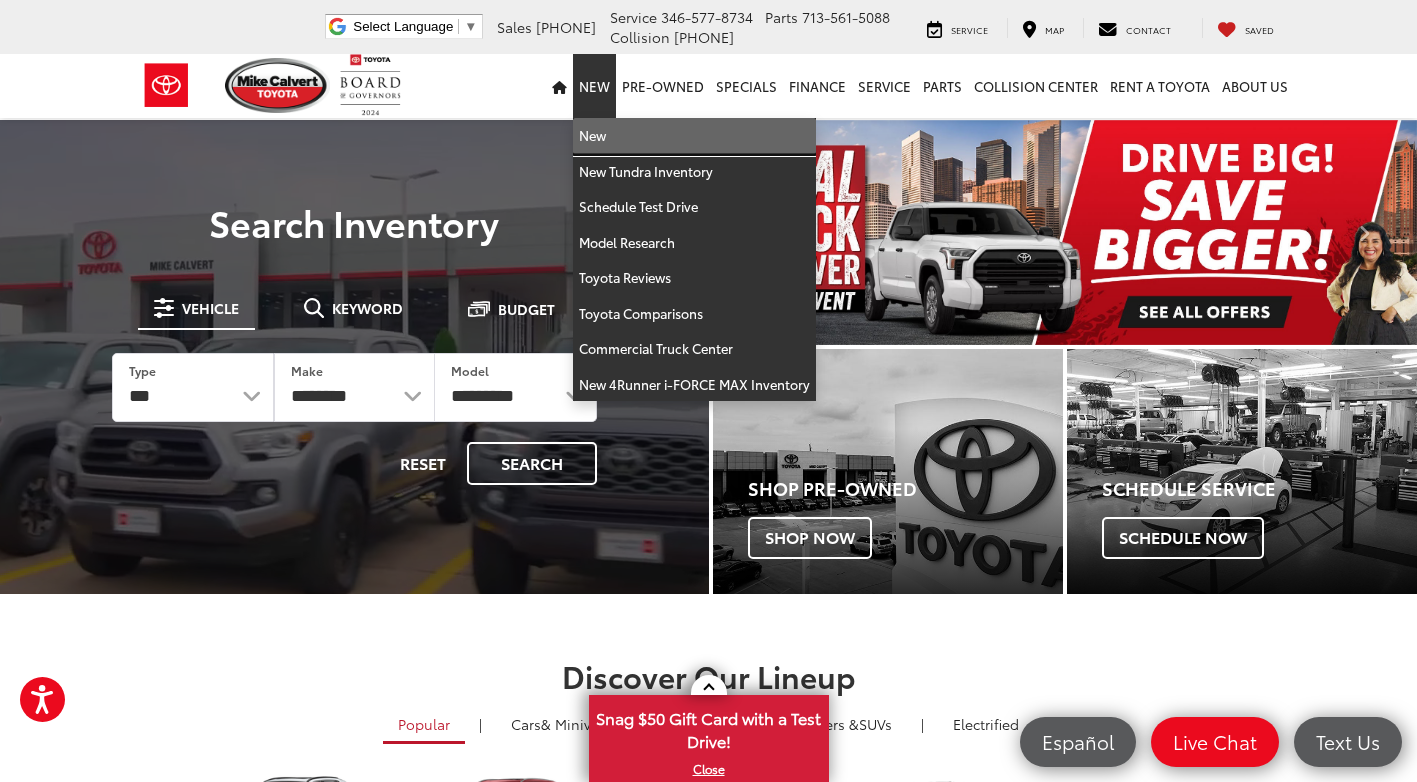 click on "New" at bounding box center (694, 136) 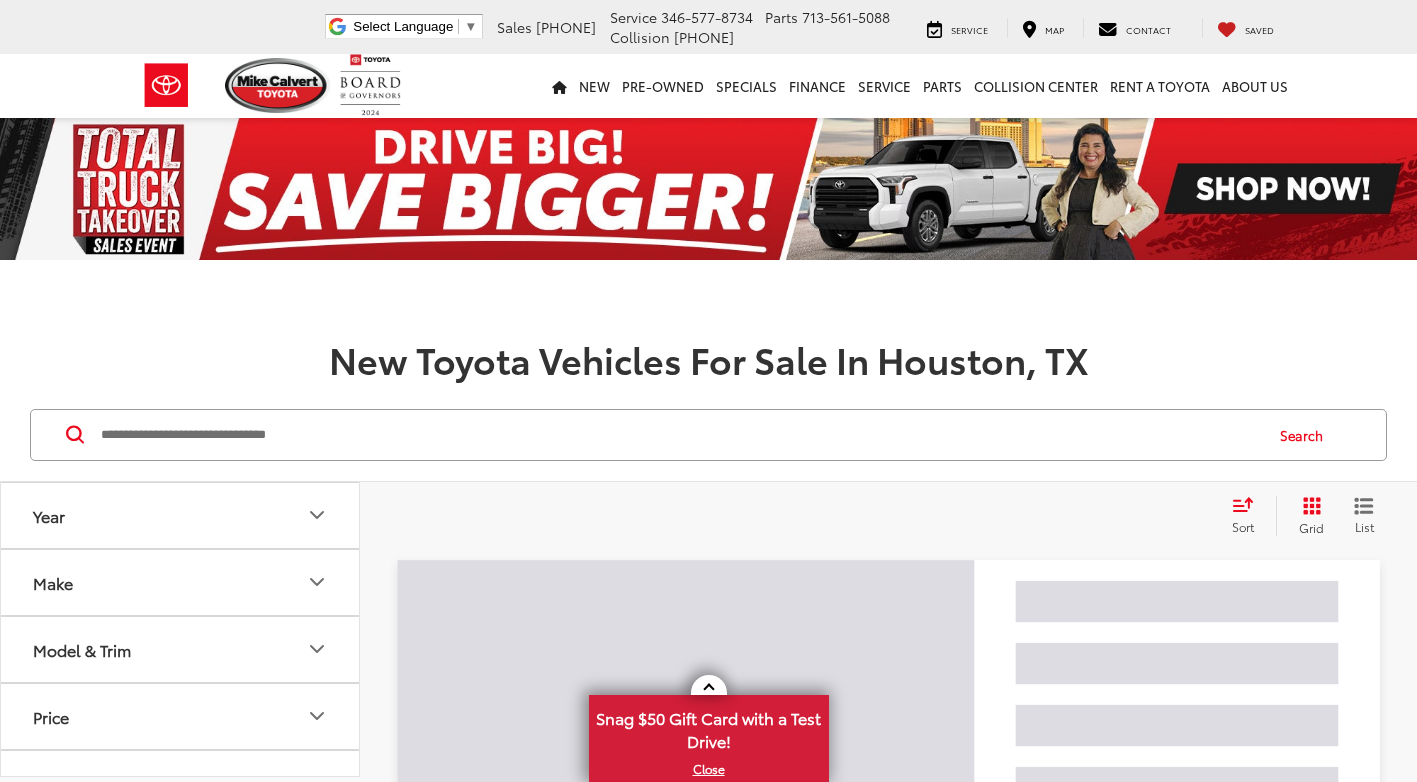 scroll, scrollTop: 0, scrollLeft: 0, axis: both 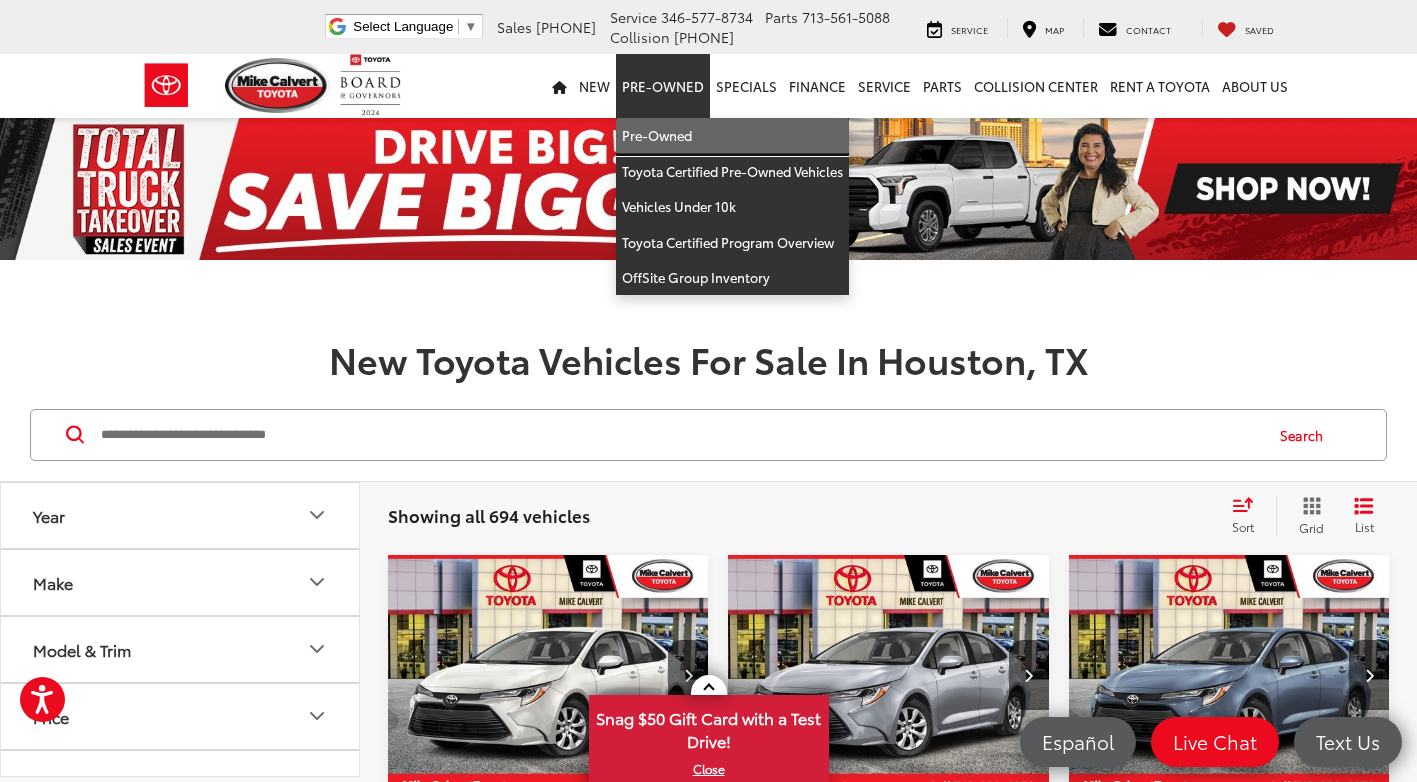 click on "Pre-Owned" at bounding box center [732, 136] 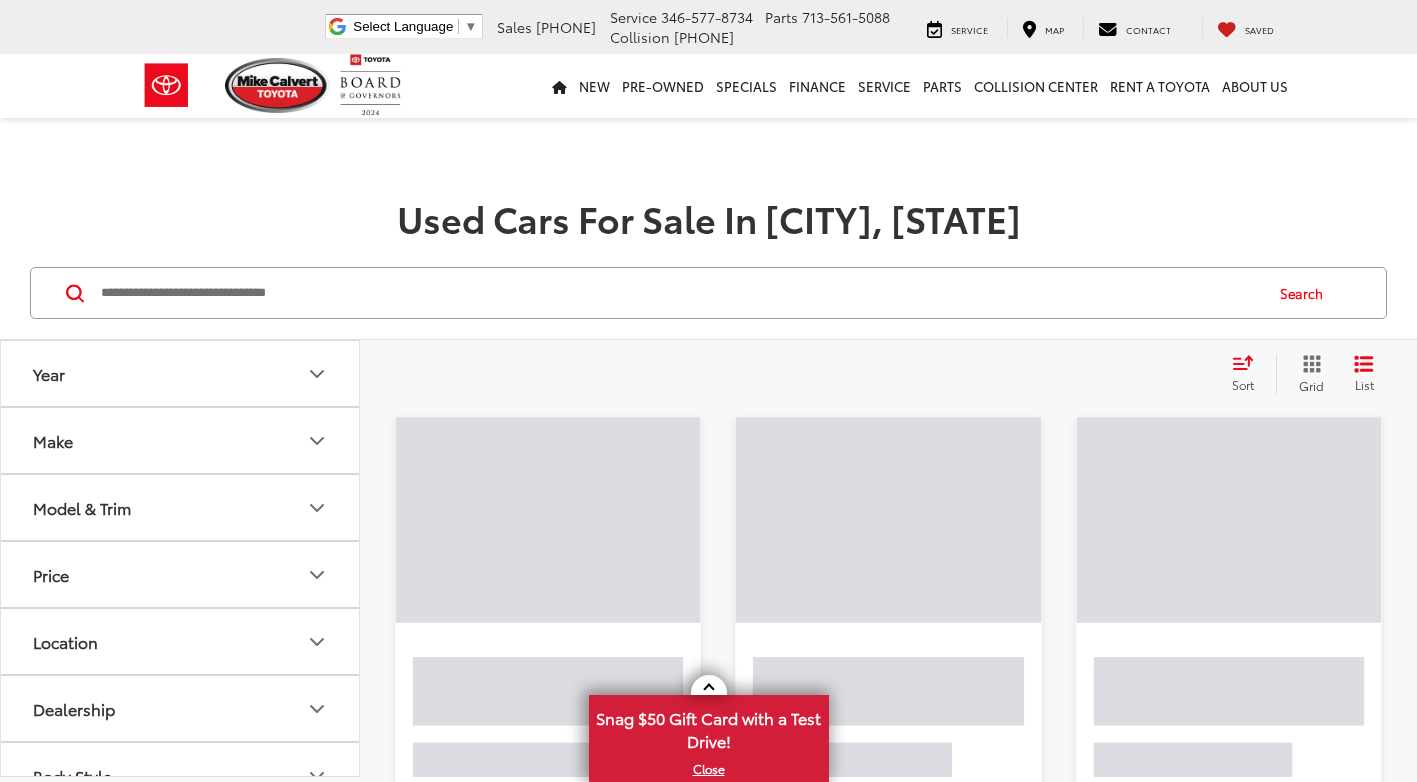 scroll, scrollTop: 484, scrollLeft: 0, axis: vertical 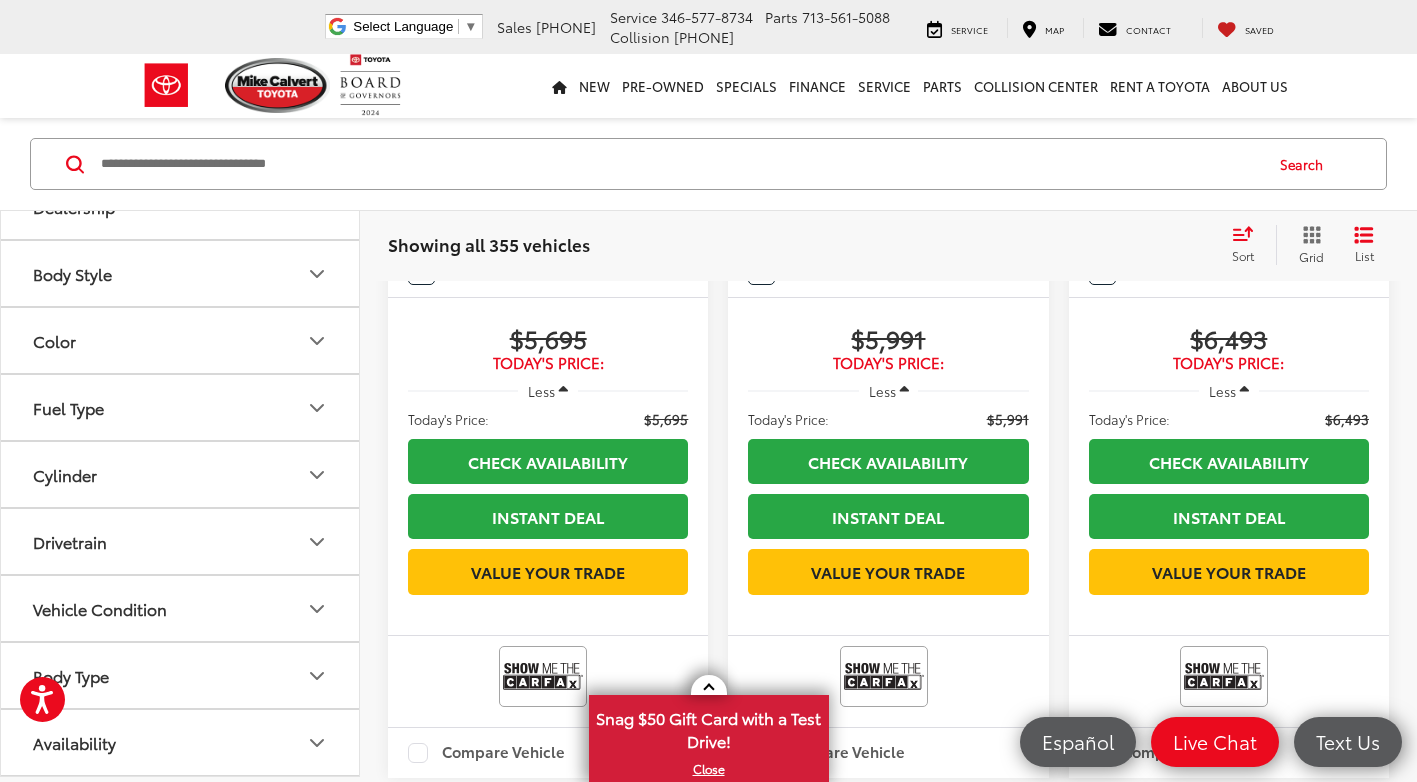 click on "Body Type" at bounding box center (181, 675) 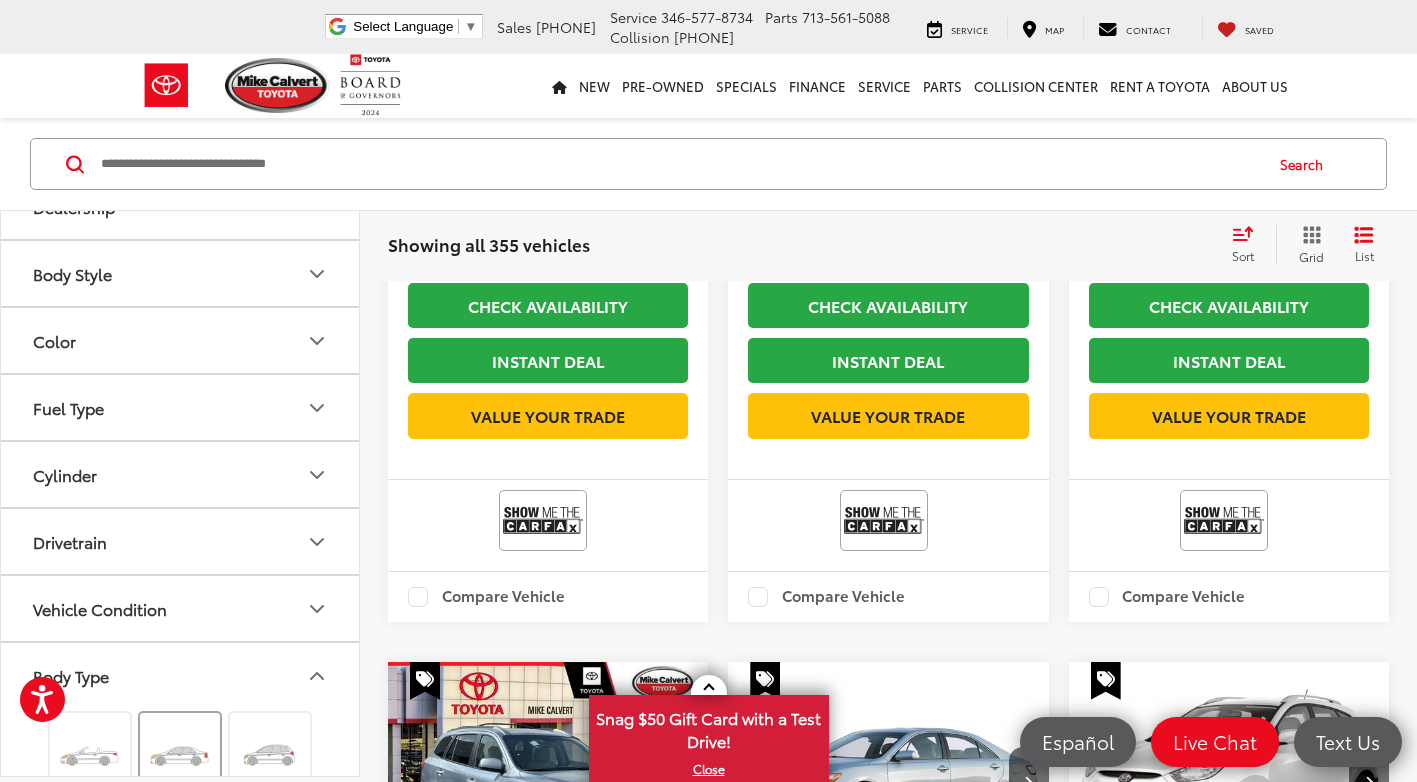 scroll, scrollTop: 900, scrollLeft: 0, axis: vertical 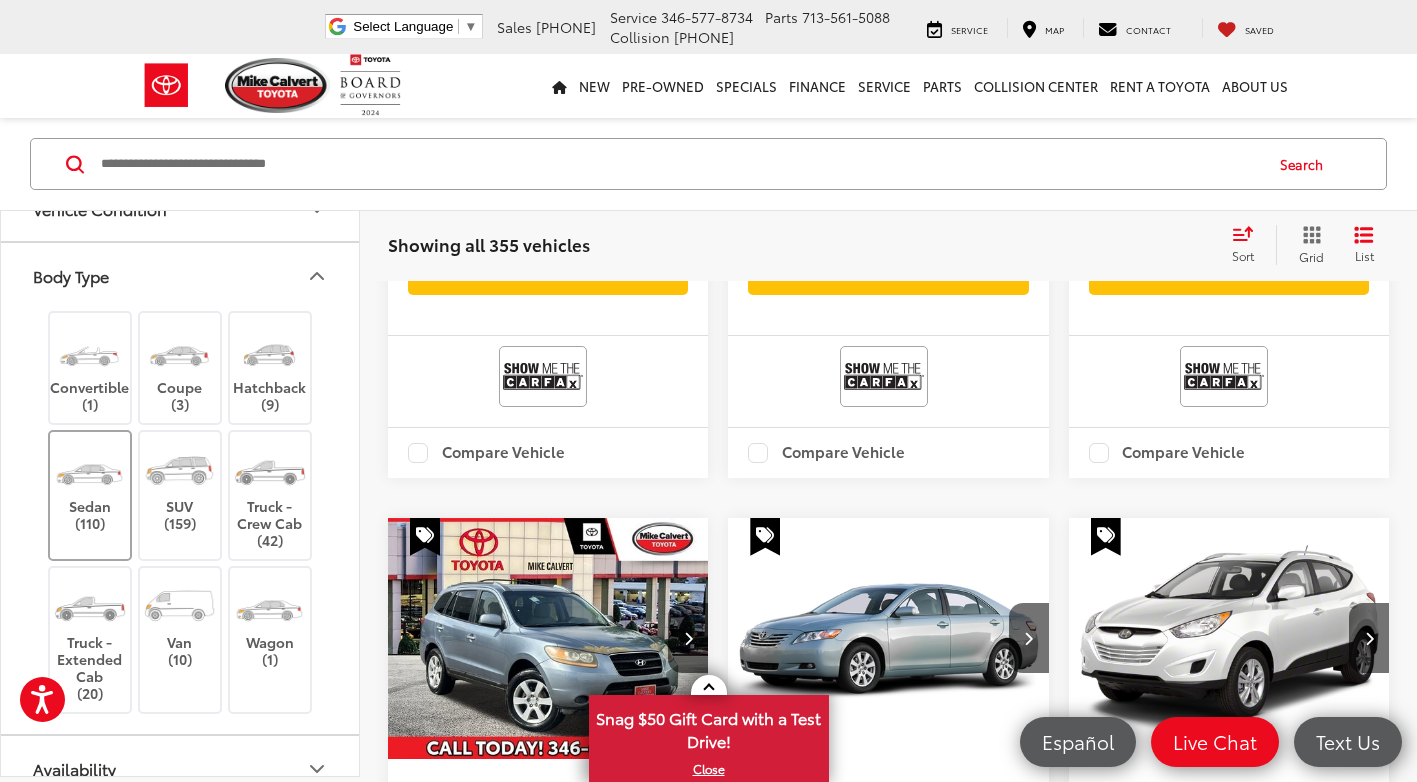click at bounding box center (89, 470) 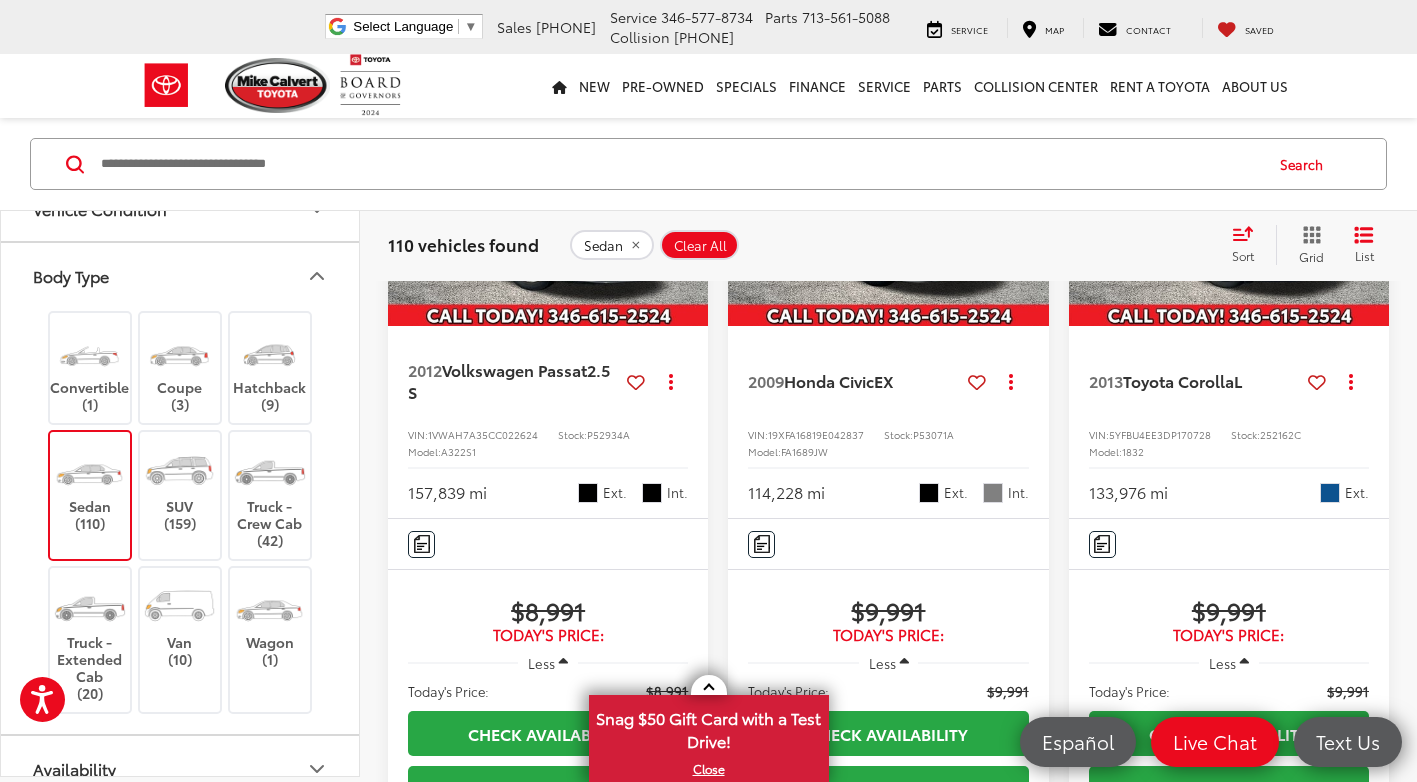 scroll, scrollTop: 2329, scrollLeft: 0, axis: vertical 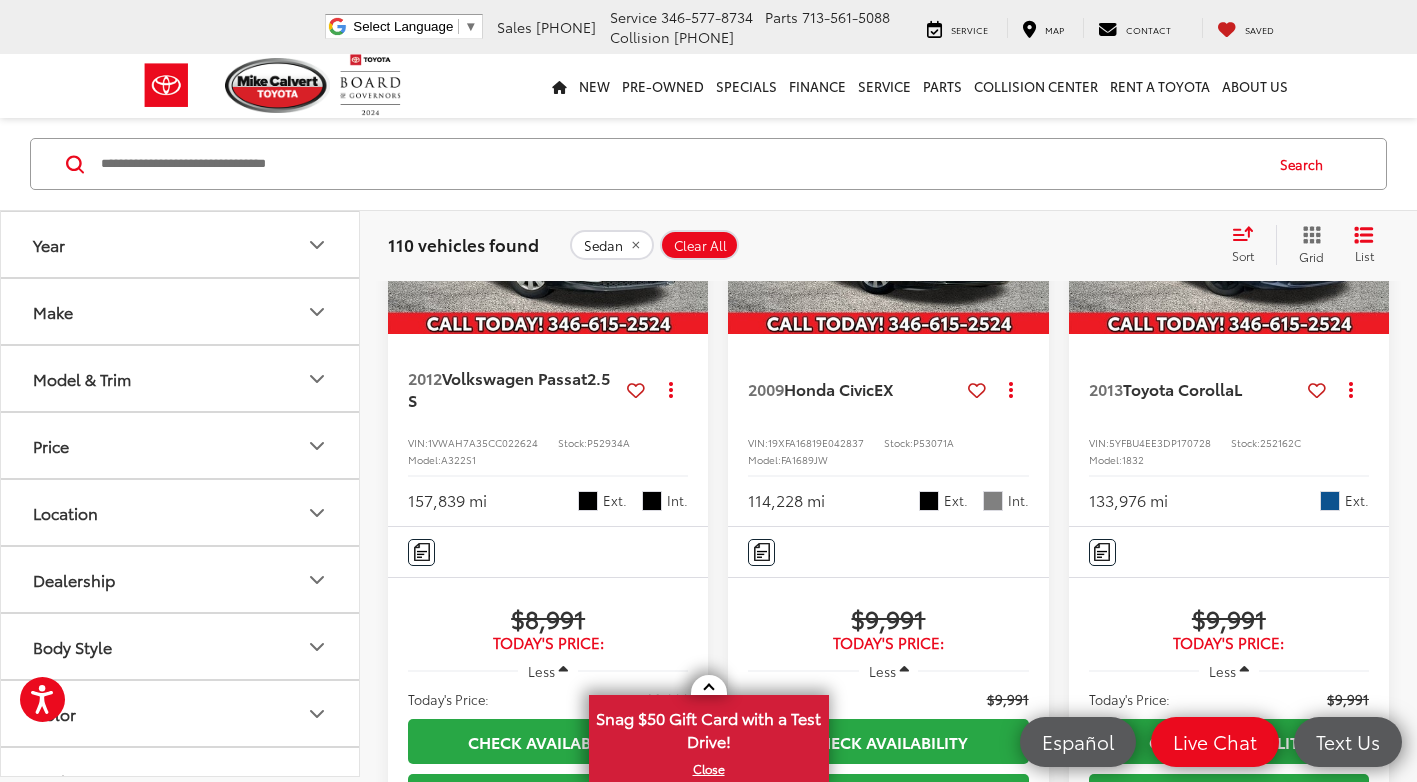 click on "Price" at bounding box center (181, 445) 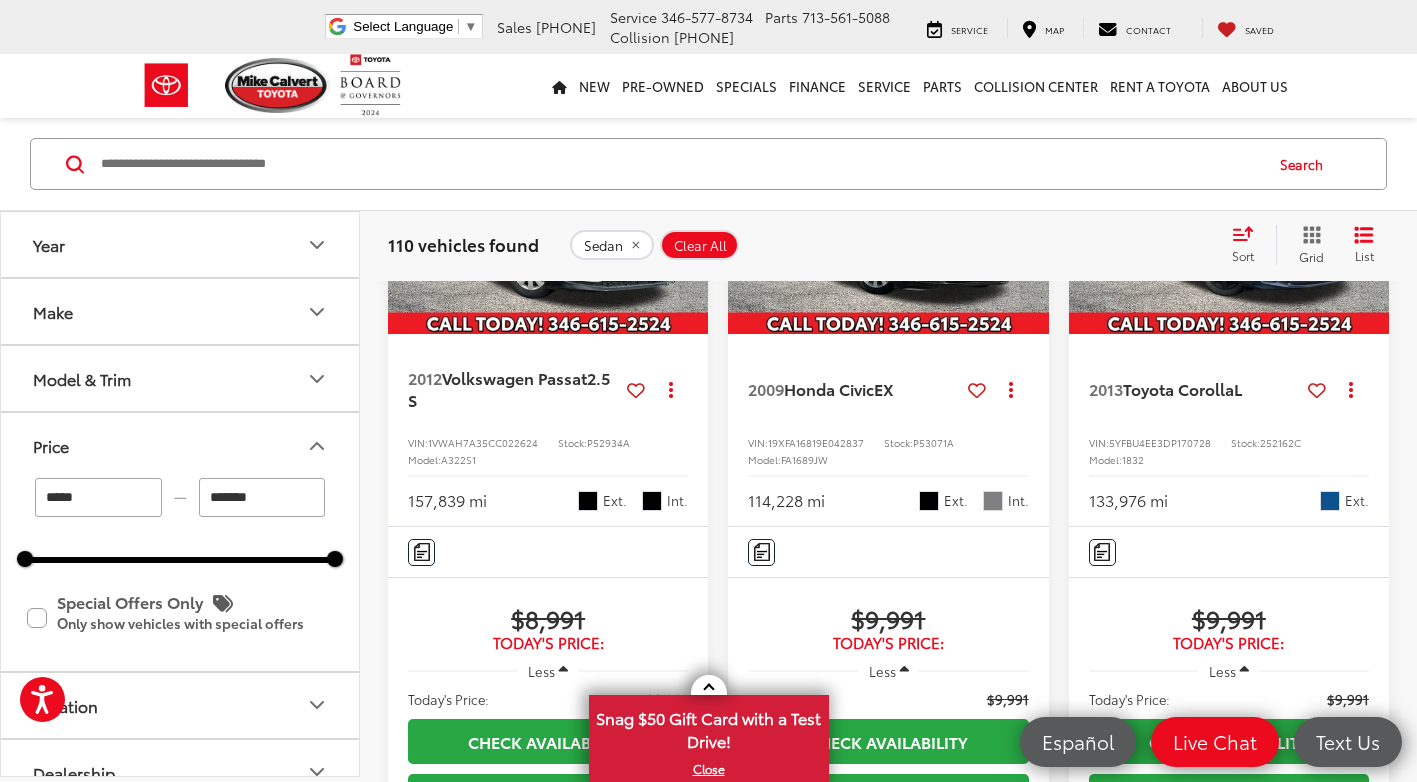 drag, startPoint x: 57, startPoint y: 506, endPoint x: 10, endPoint y: 506, distance: 47 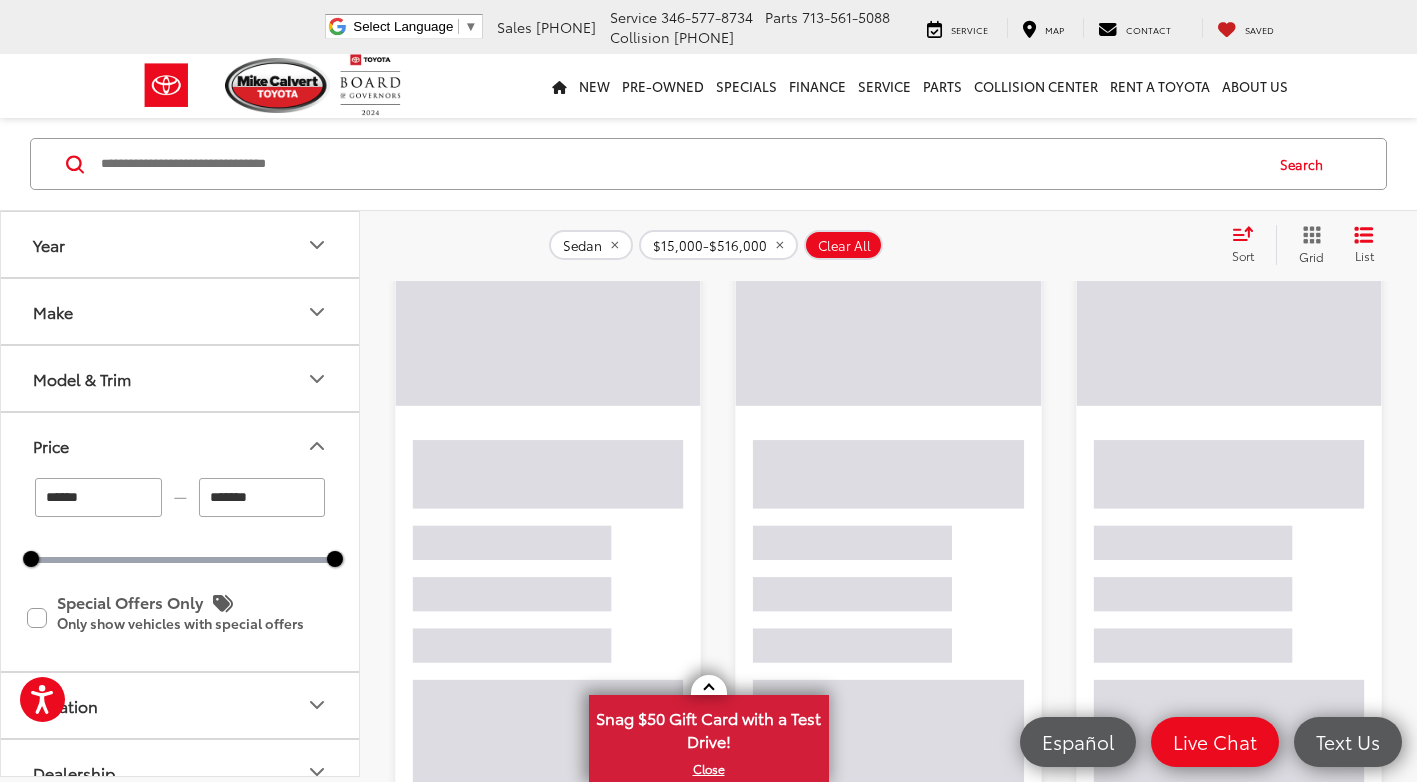 scroll, scrollTop: 129, scrollLeft: 0, axis: vertical 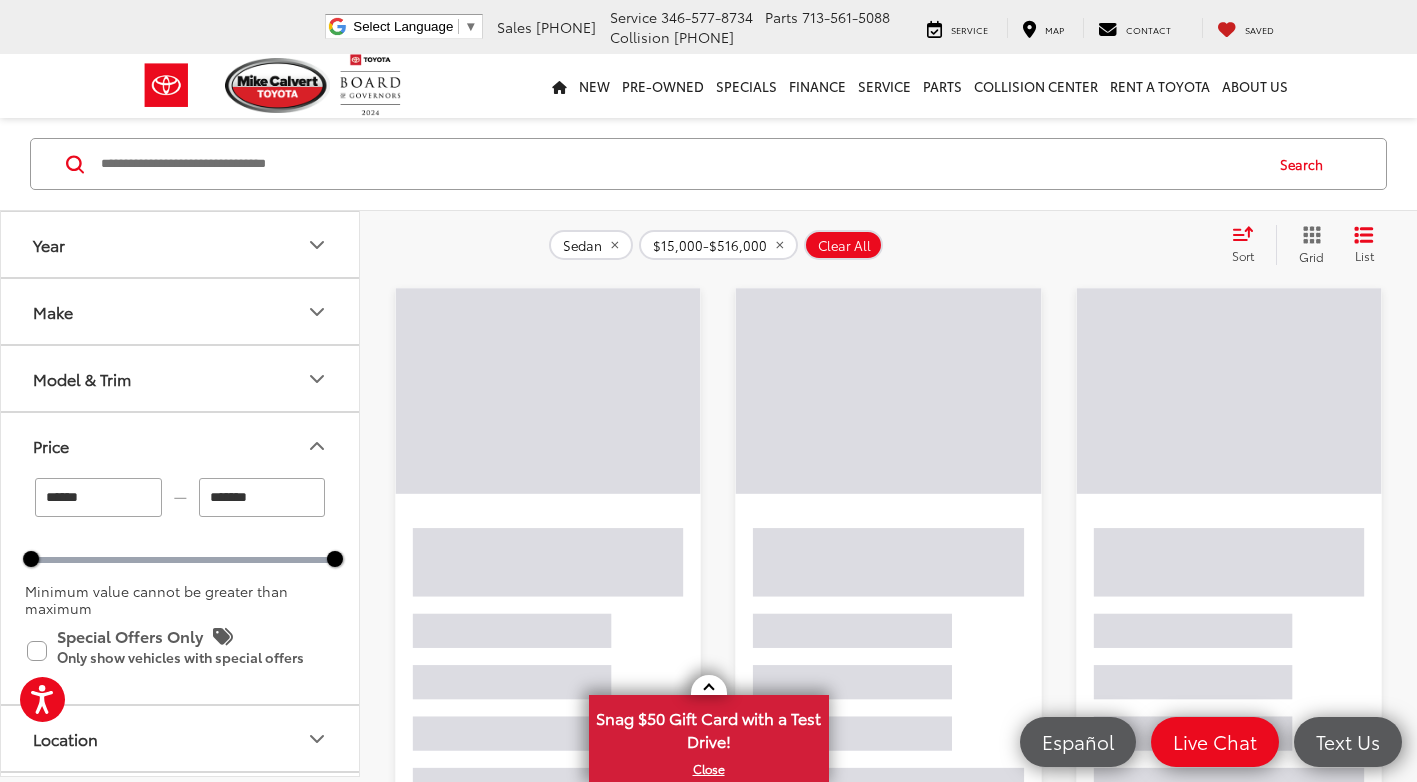 click on "*******" at bounding box center [262, 497] 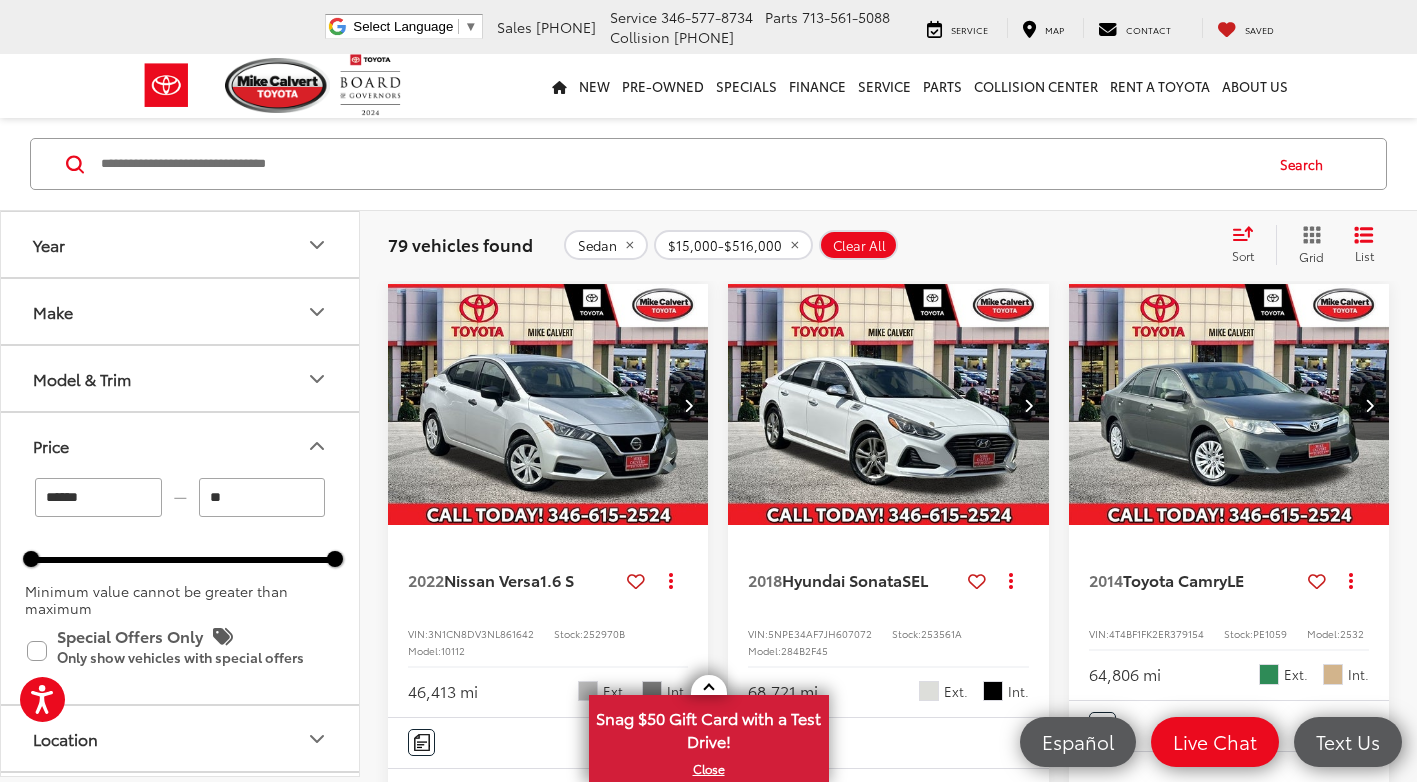 type on "*" 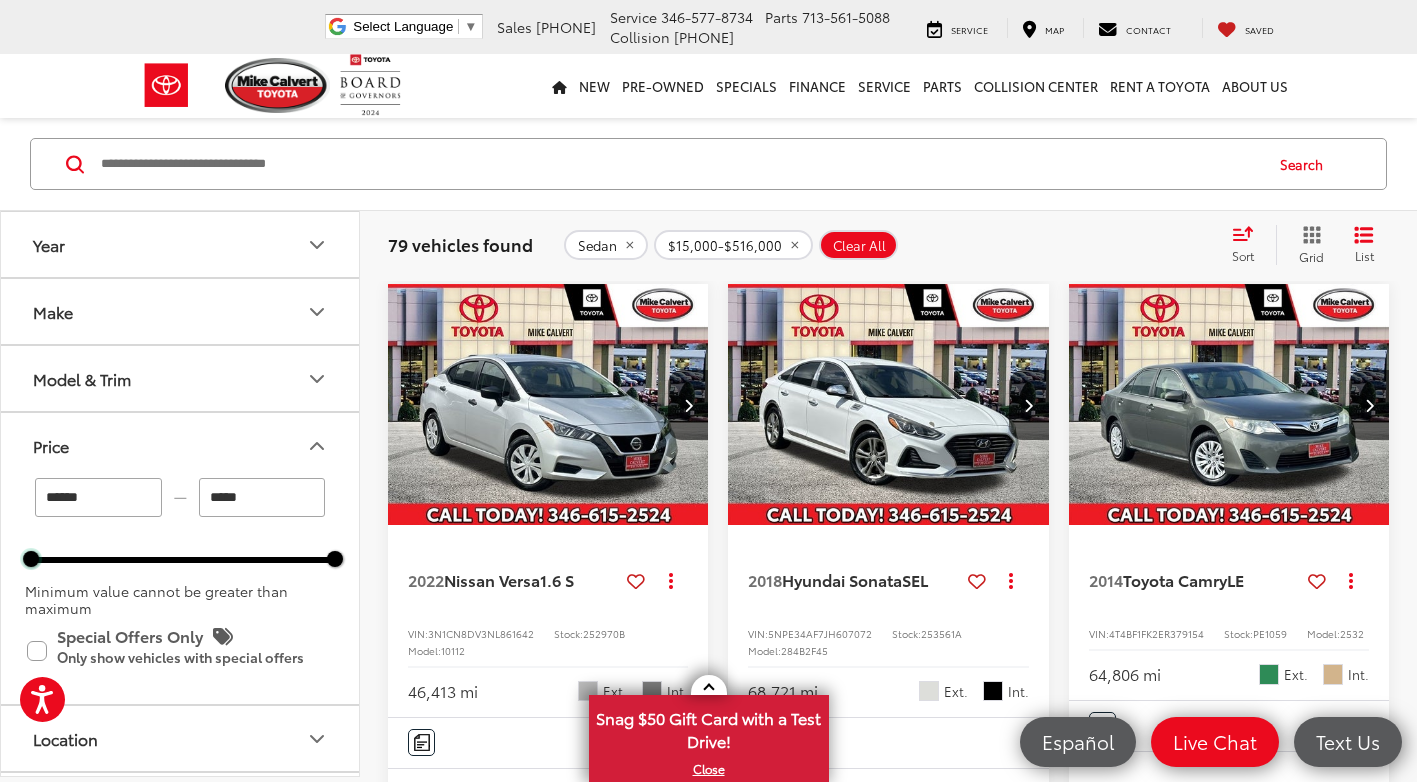 type on "******" 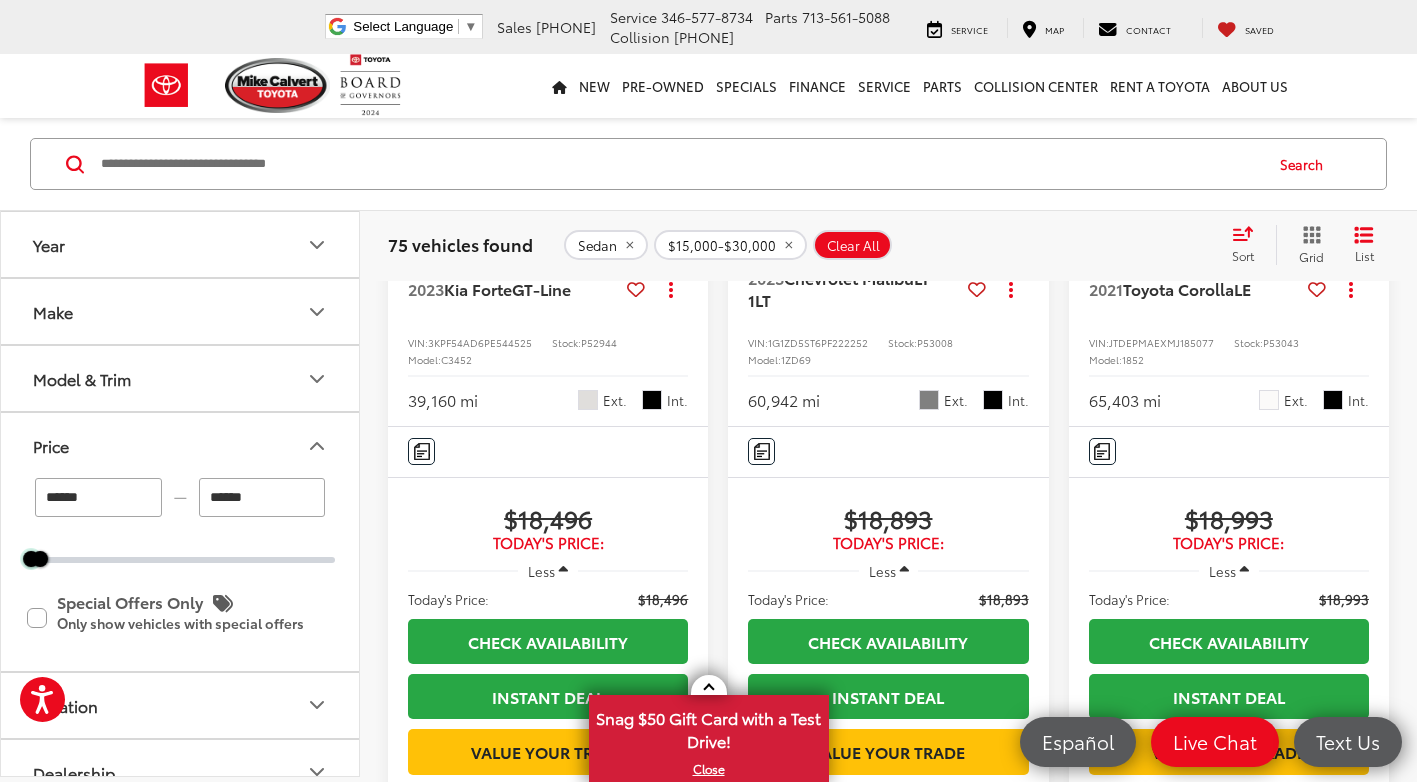 scroll, scrollTop: 3429, scrollLeft: 0, axis: vertical 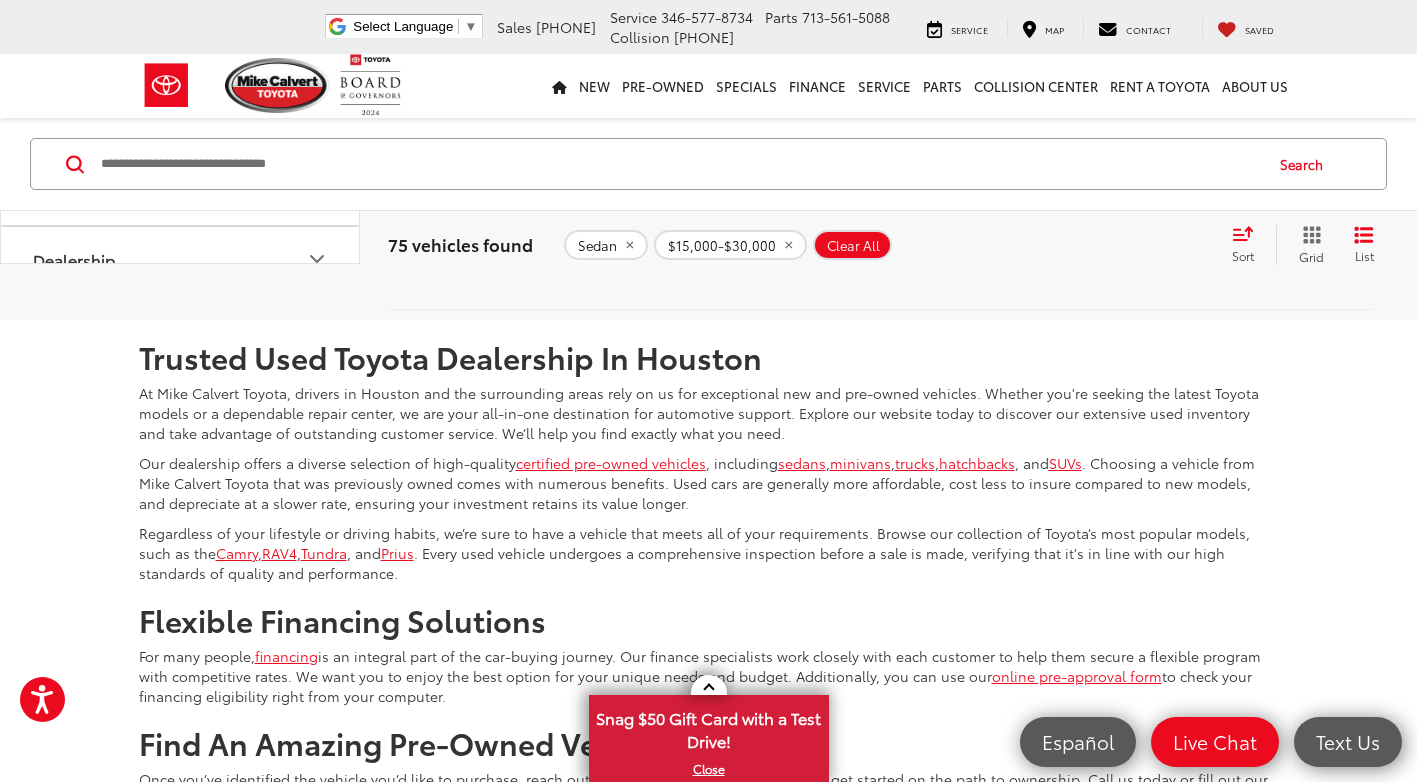 drag, startPoint x: 1003, startPoint y: 558, endPoint x: 1161, endPoint y: 515, distance: 163.74675 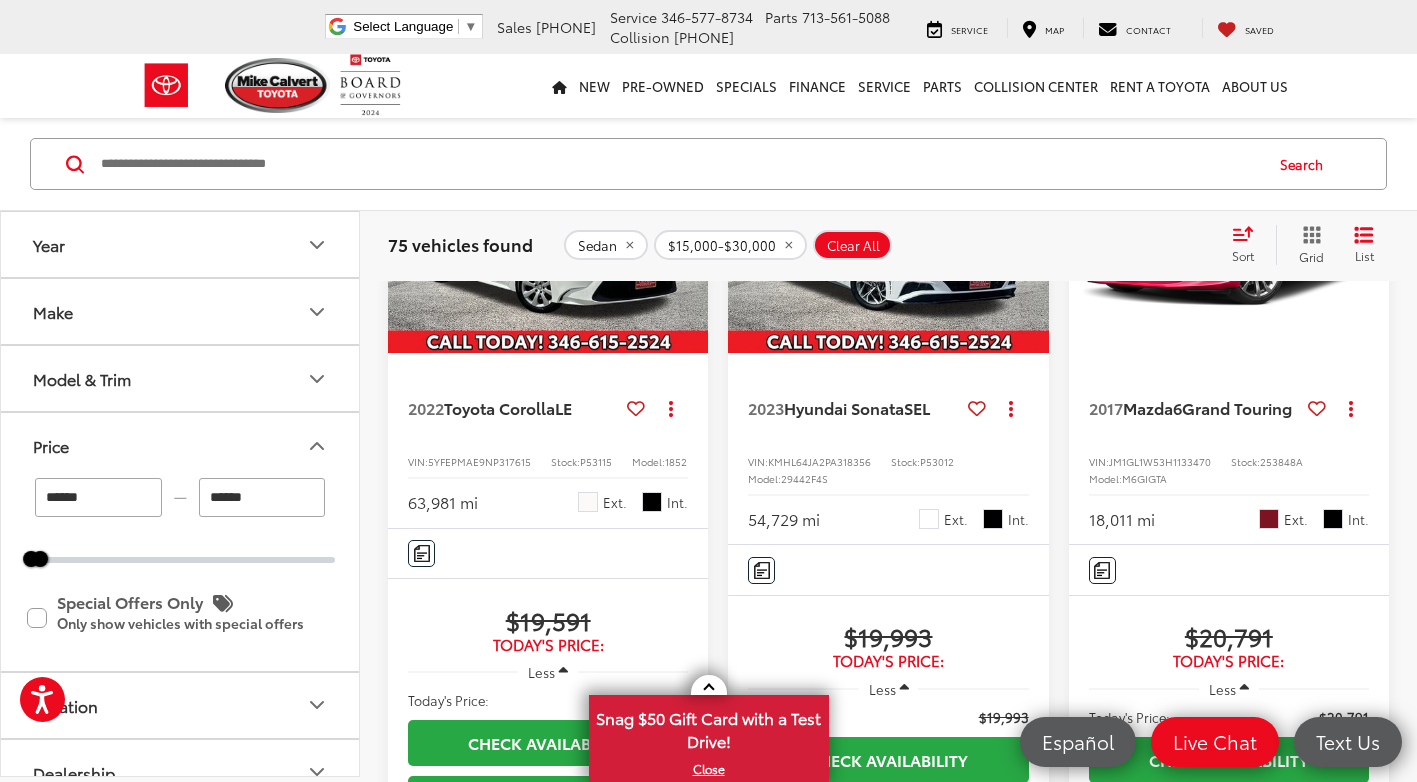 scroll, scrollTop: 1329, scrollLeft: 0, axis: vertical 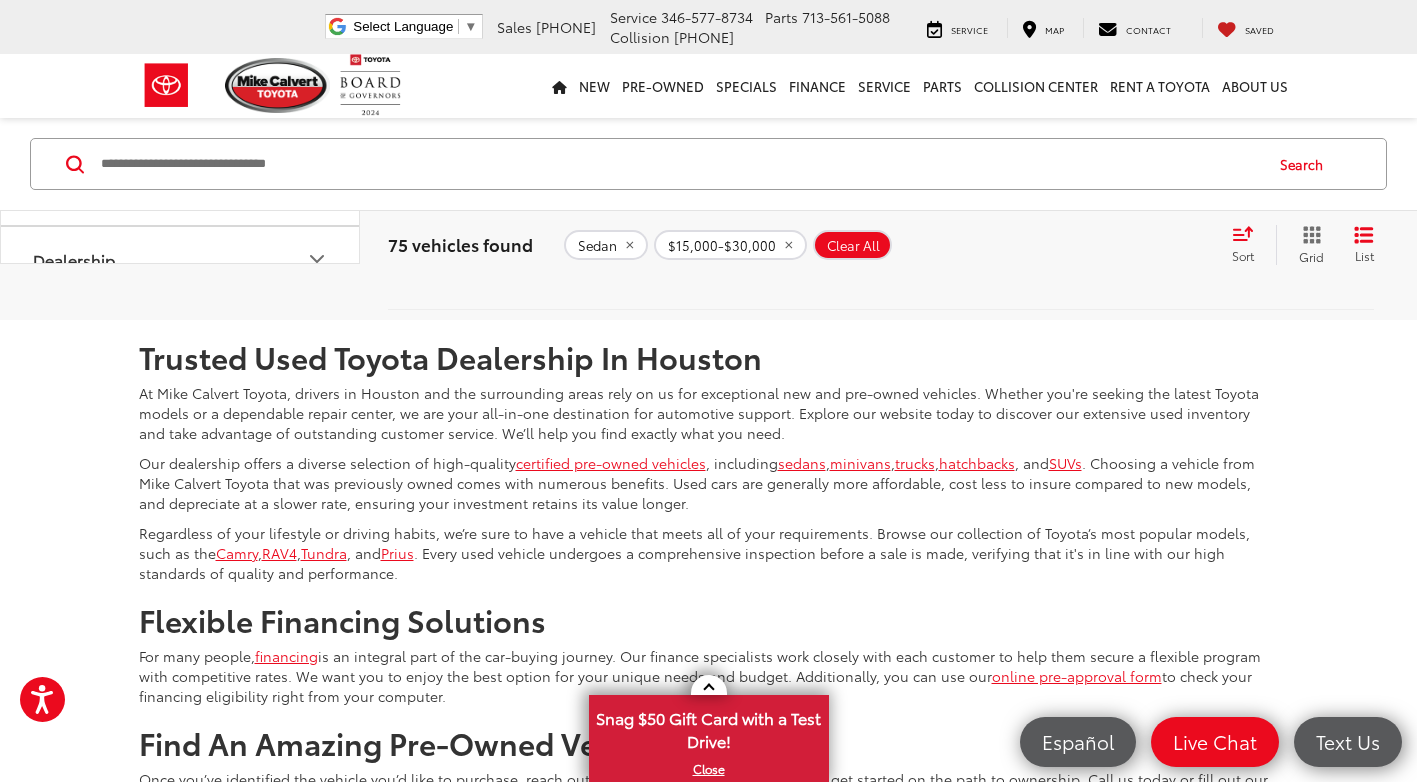click on "3" at bounding box center [1061, 261] 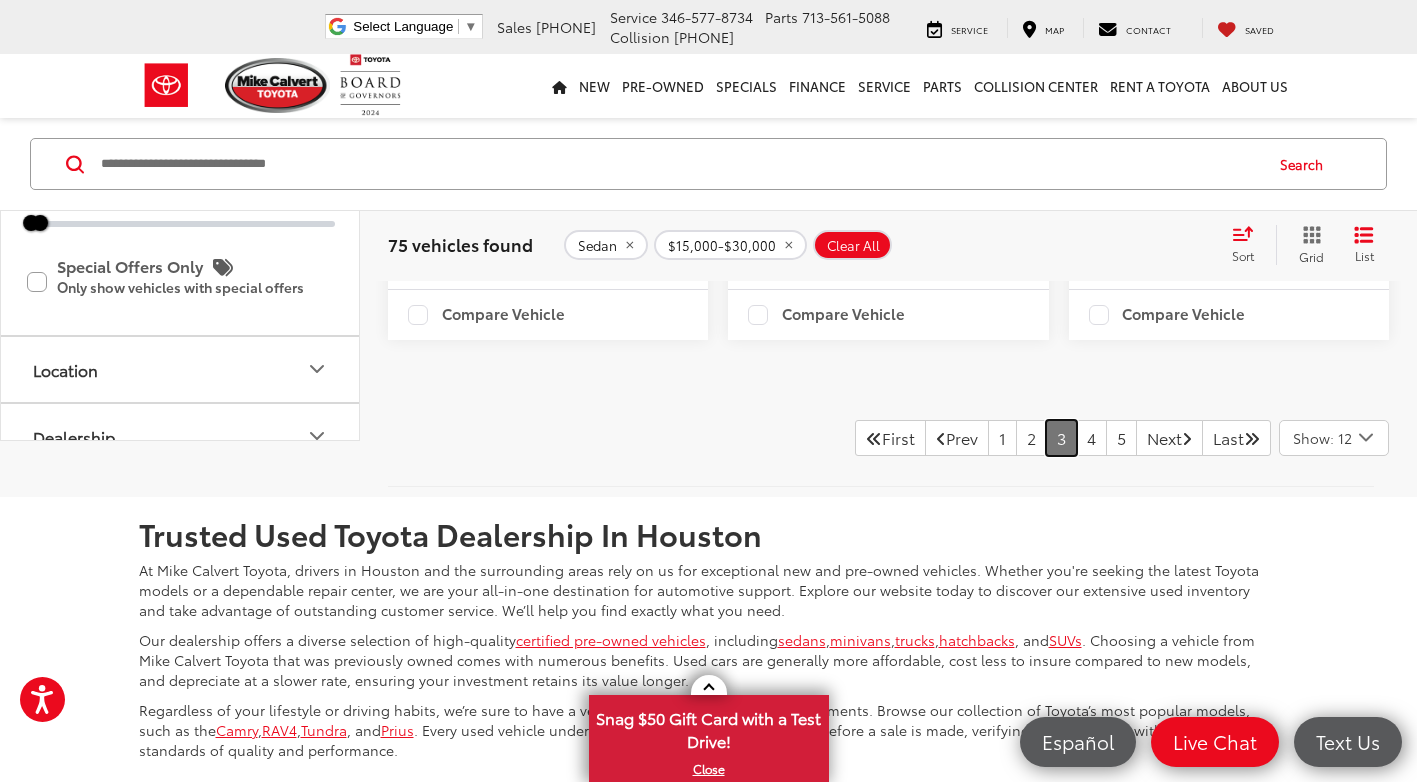 scroll, scrollTop: 4329, scrollLeft: 0, axis: vertical 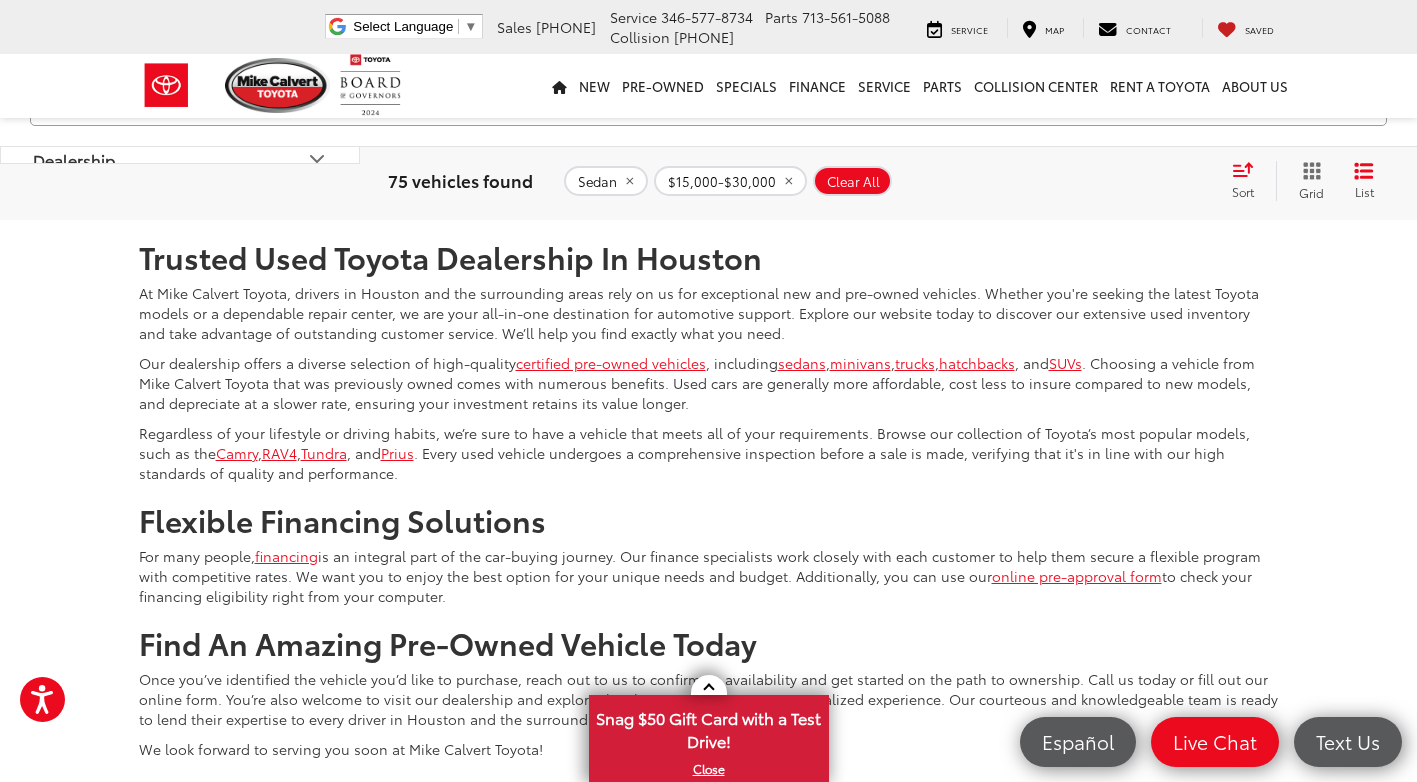 click on "4" at bounding box center (1091, 161) 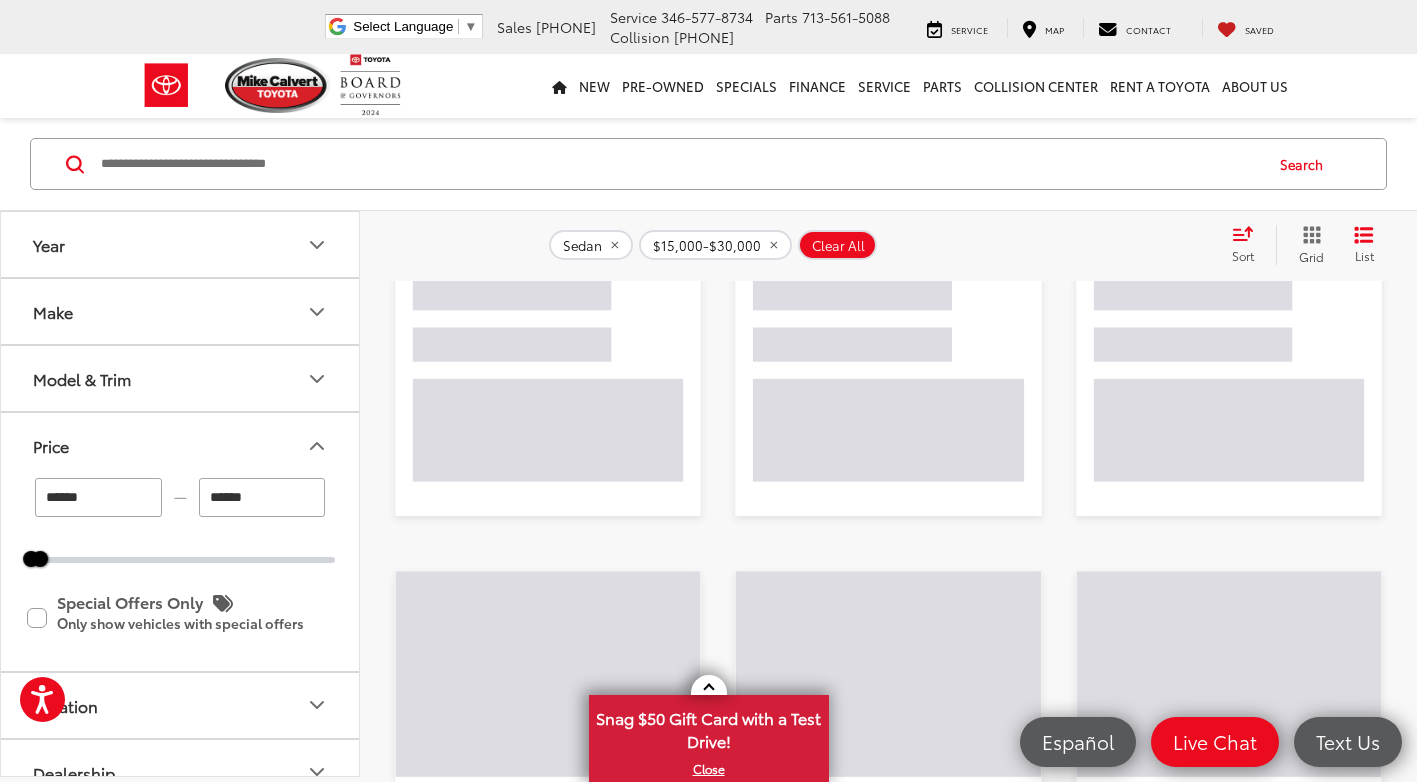 scroll, scrollTop: 129, scrollLeft: 0, axis: vertical 